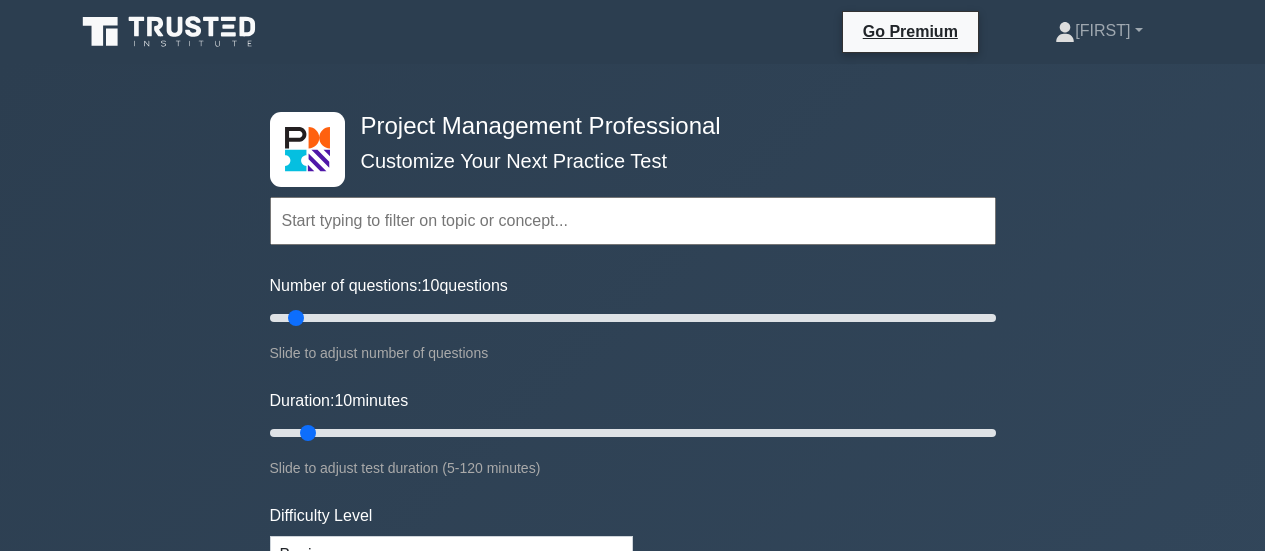 scroll, scrollTop: 0, scrollLeft: 0, axis: both 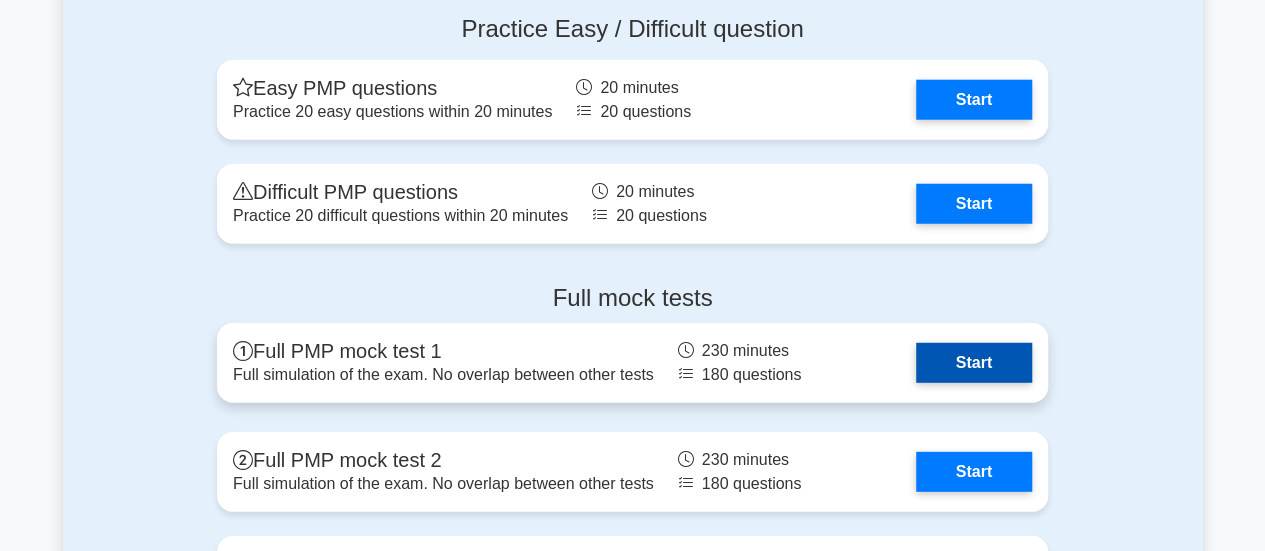 click on "Start" at bounding box center [974, 363] 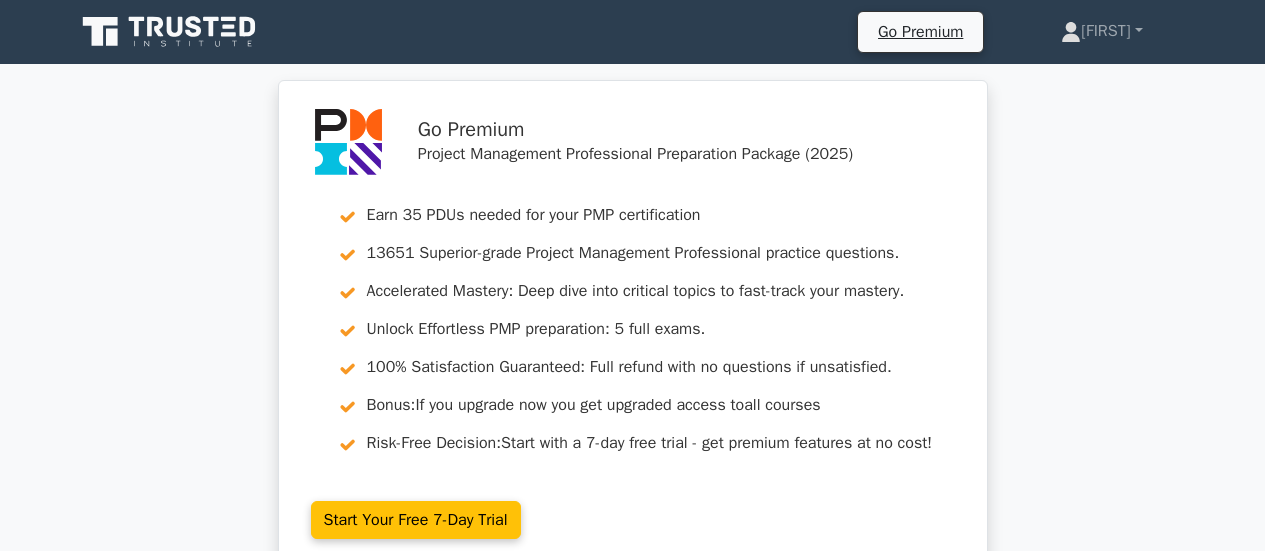 scroll, scrollTop: 0, scrollLeft: 0, axis: both 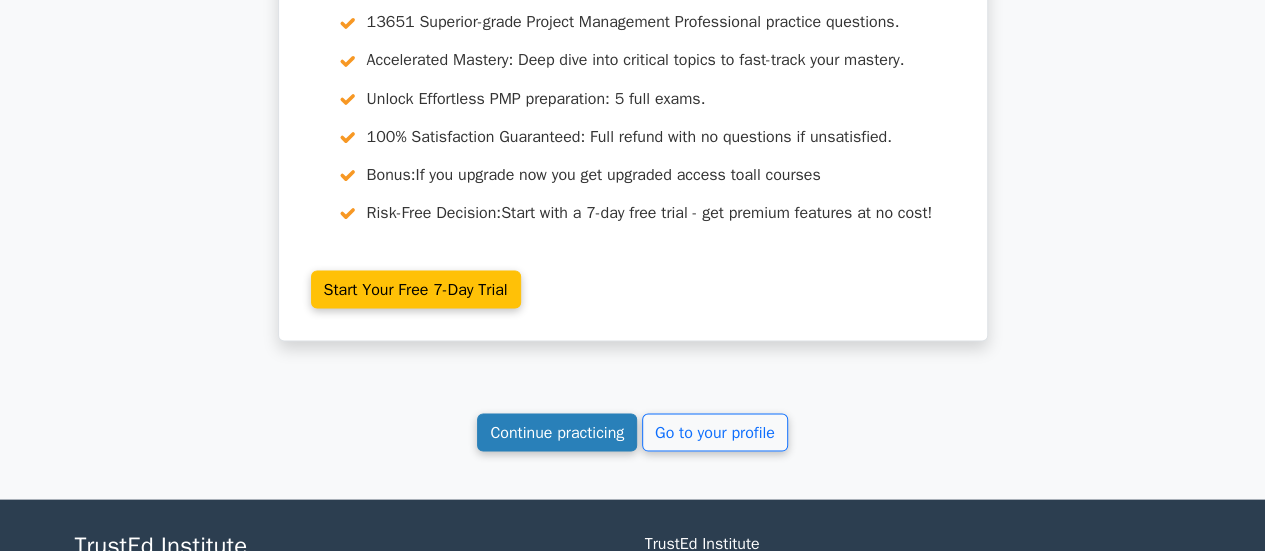 click on "Continue practicing" at bounding box center (557, 432) 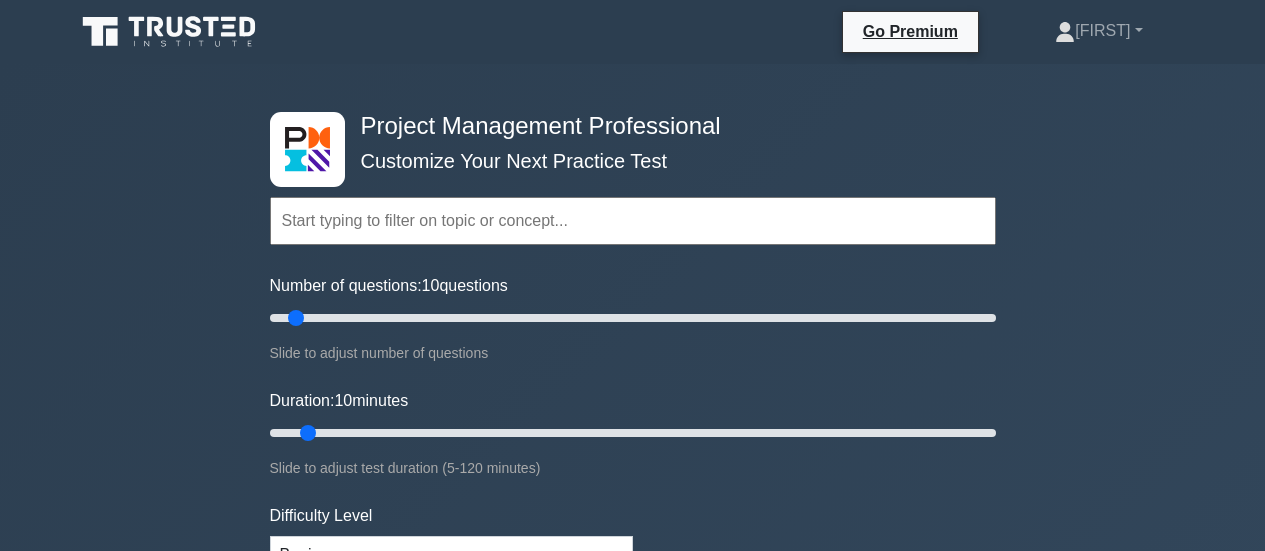 scroll, scrollTop: 0, scrollLeft: 0, axis: both 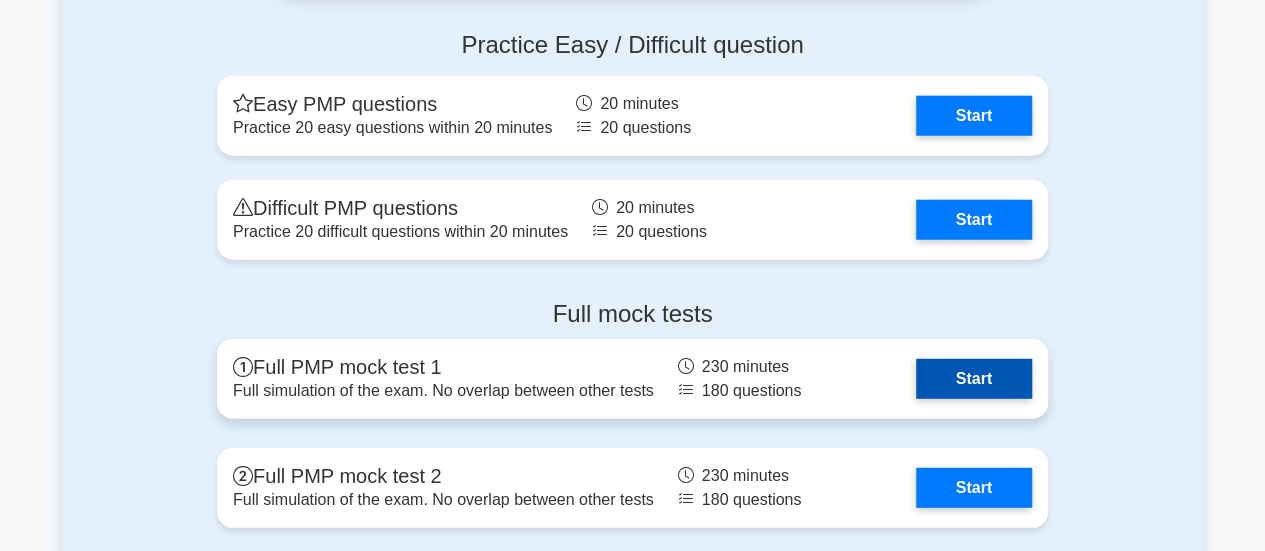 click on "Start" at bounding box center (974, 379) 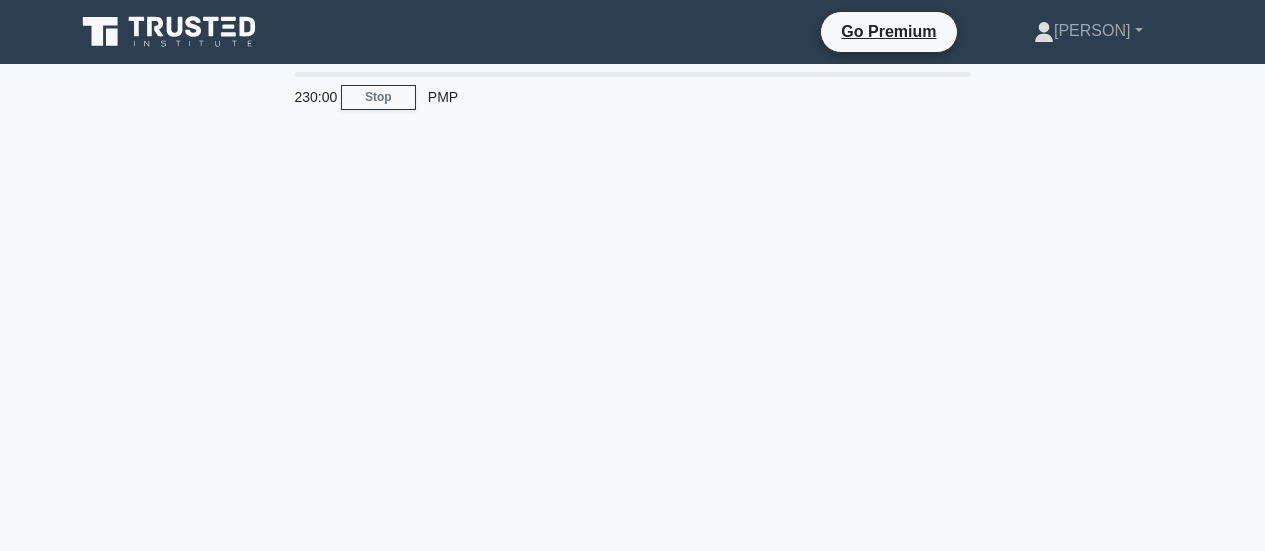scroll, scrollTop: 0, scrollLeft: 0, axis: both 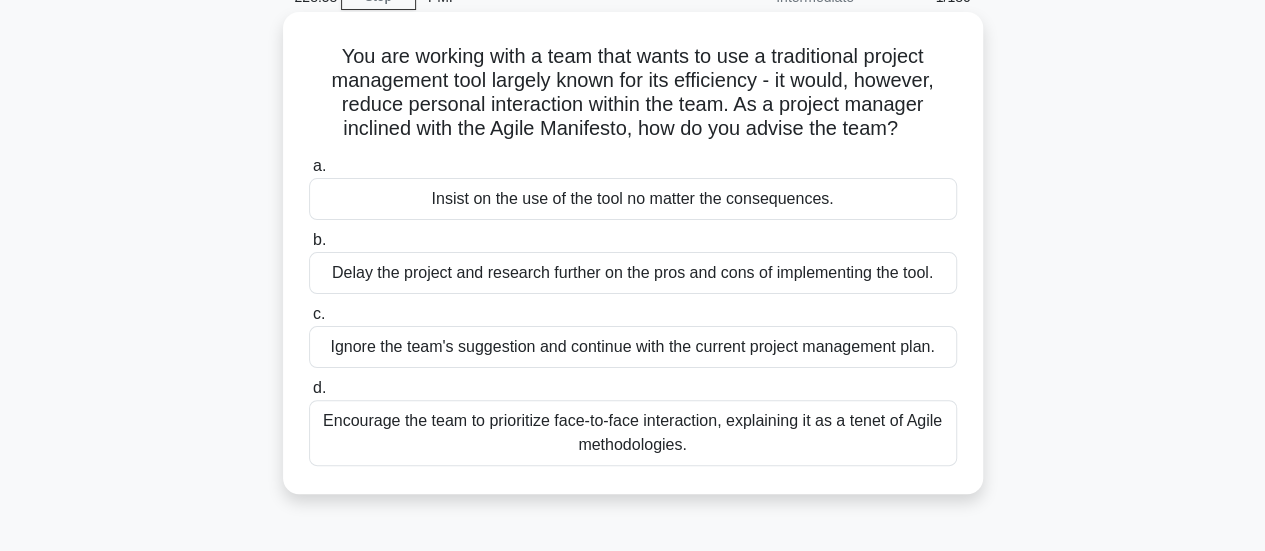 click on "Encourage the team to prioritize face-to-face interaction, explaining it as a tenet of Agile methodologies." at bounding box center (633, 433) 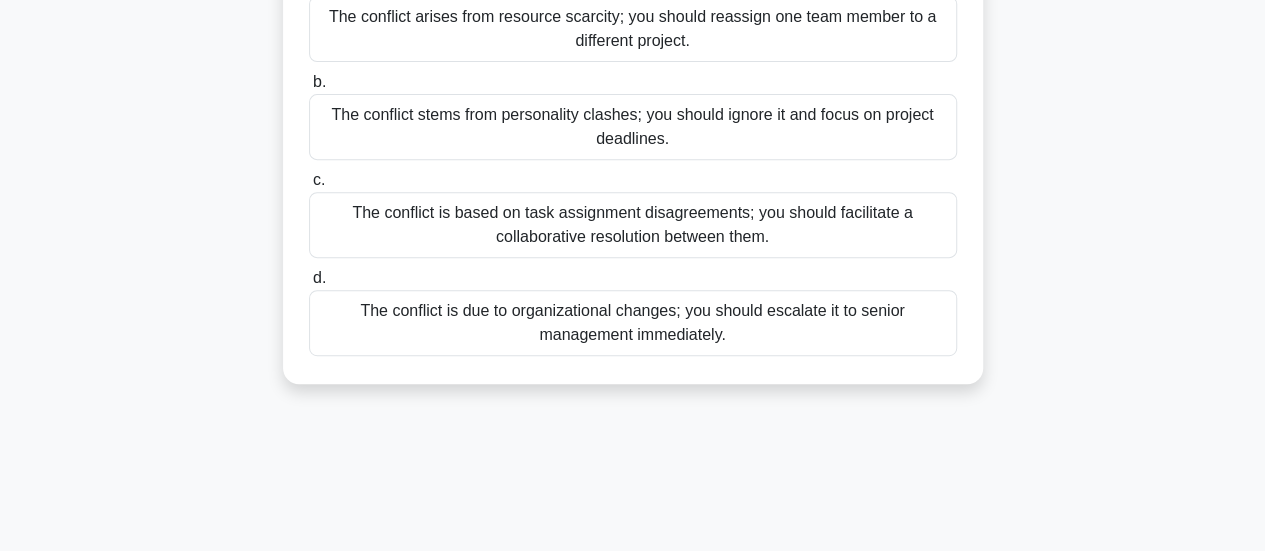 scroll, scrollTop: 400, scrollLeft: 0, axis: vertical 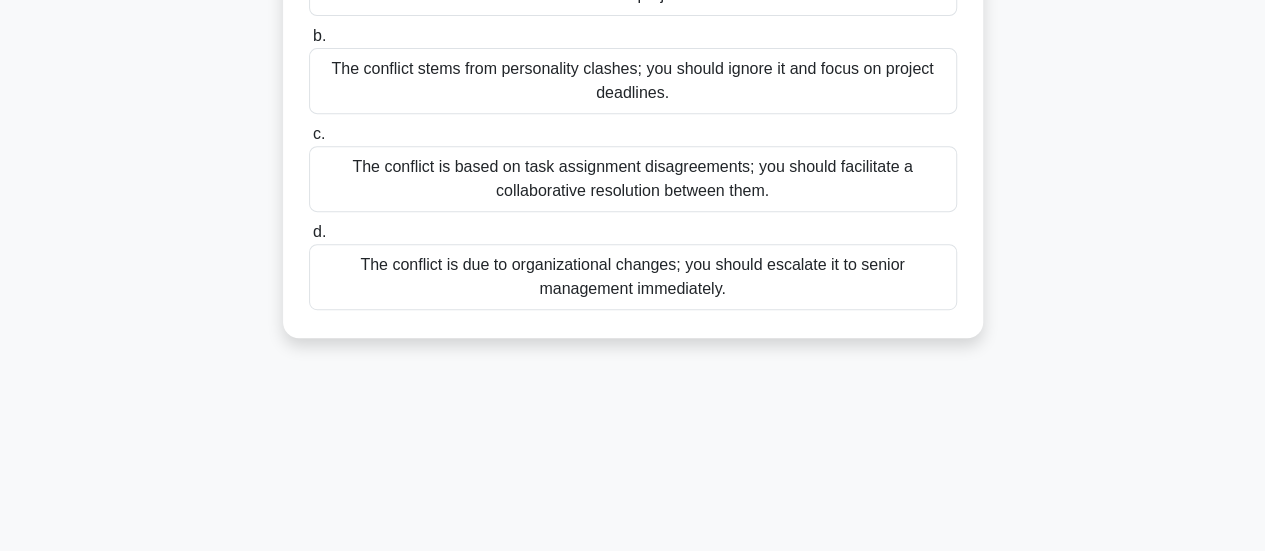 click on "The conflict is due to organizational changes; you should escalate it to senior management immediately." at bounding box center [633, 277] 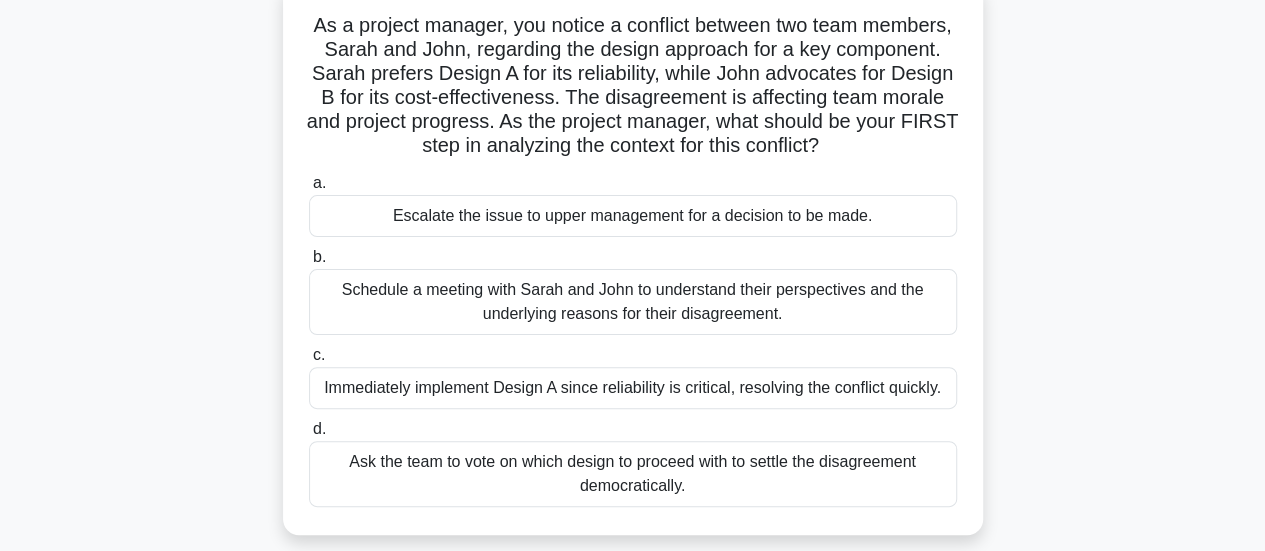 scroll, scrollTop: 100, scrollLeft: 0, axis: vertical 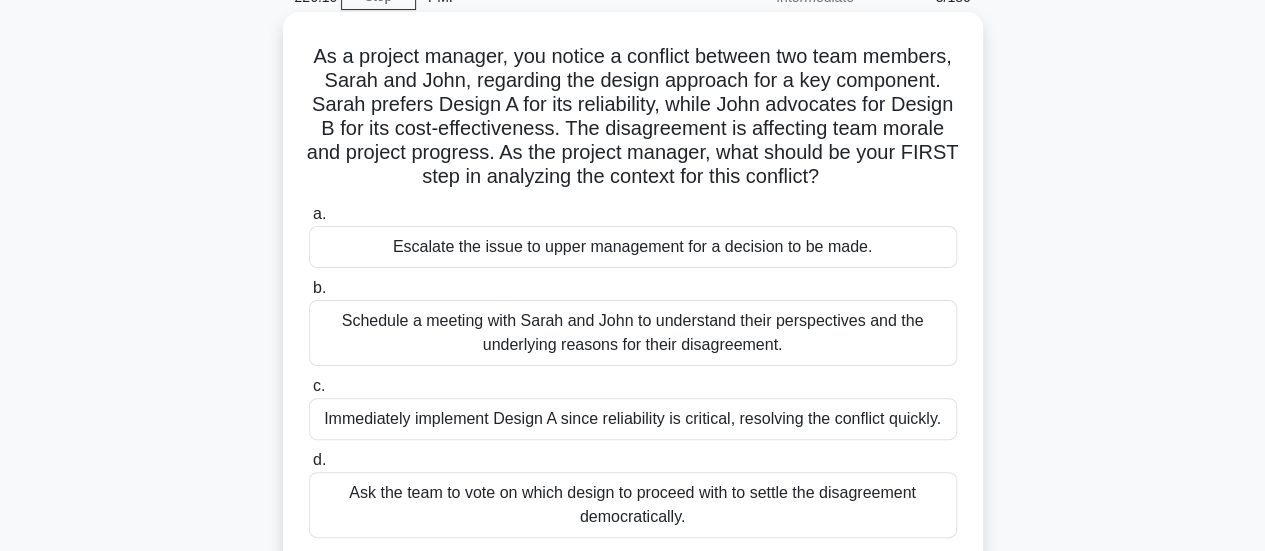 click on "Schedule a meeting with Sarah and John to understand their perspectives and the underlying reasons for their disagreement." at bounding box center [633, 333] 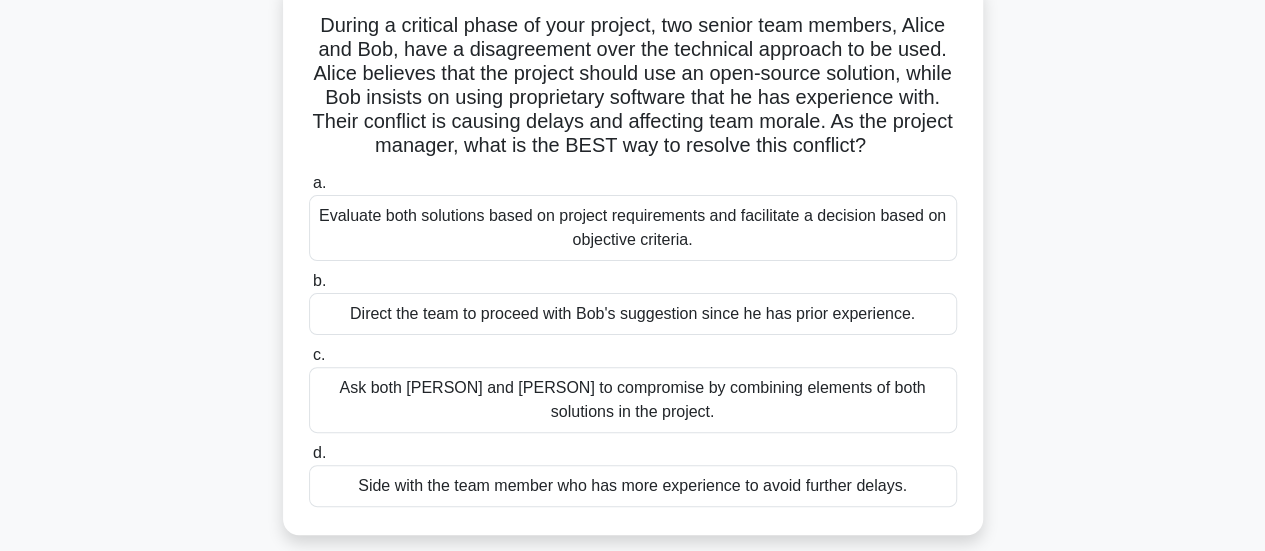 scroll, scrollTop: 100, scrollLeft: 0, axis: vertical 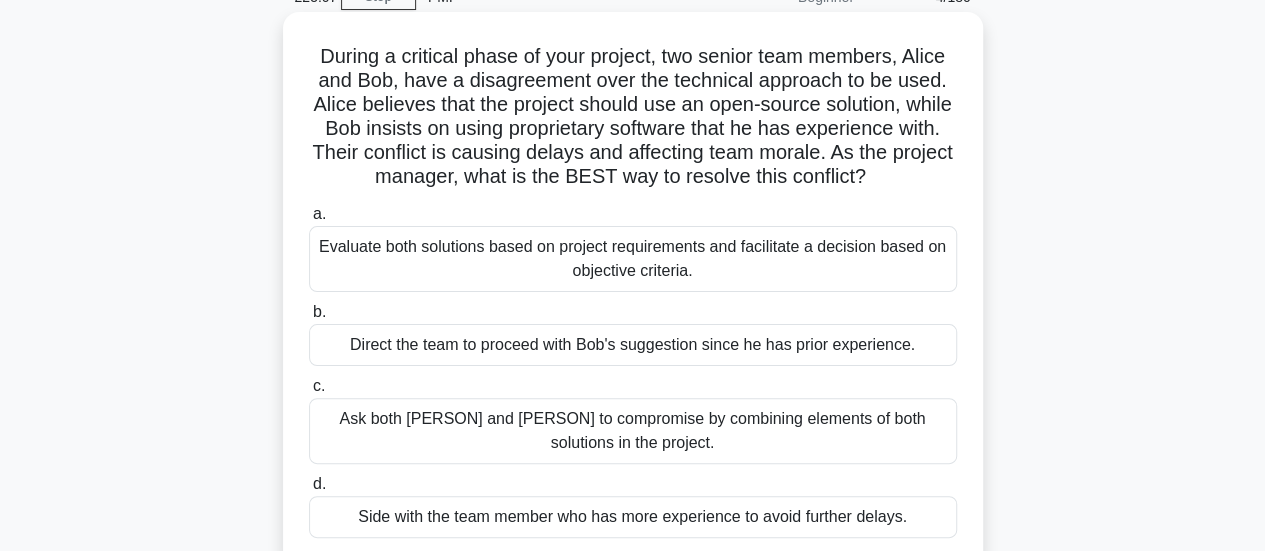 click on "Evaluate both solutions based on project requirements and facilitate a decision based on objective criteria." at bounding box center (633, 259) 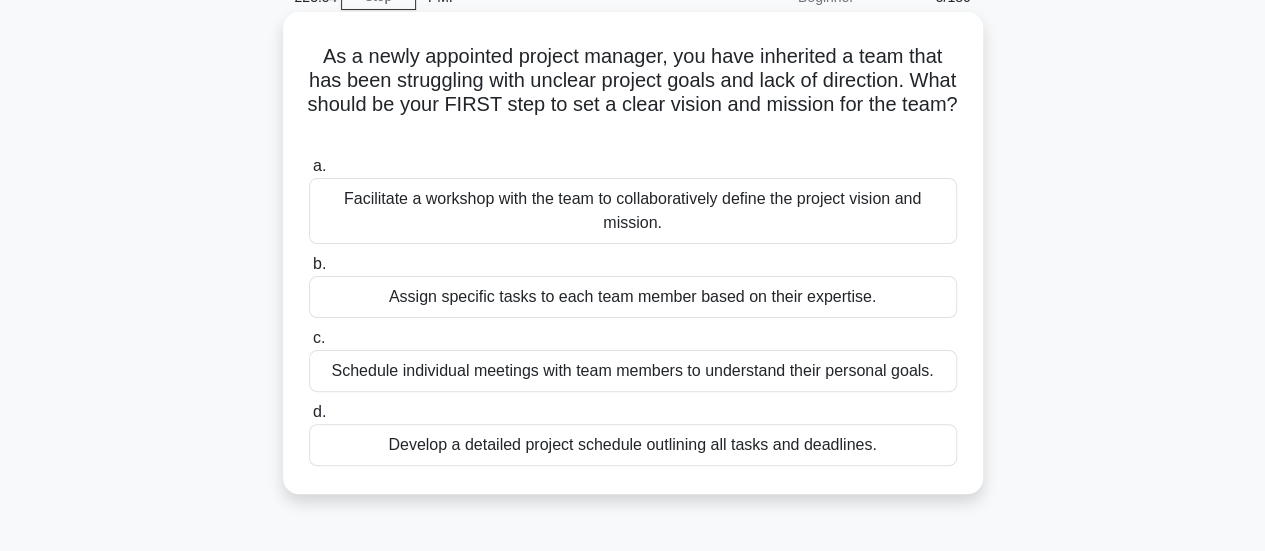 scroll, scrollTop: 0, scrollLeft: 0, axis: both 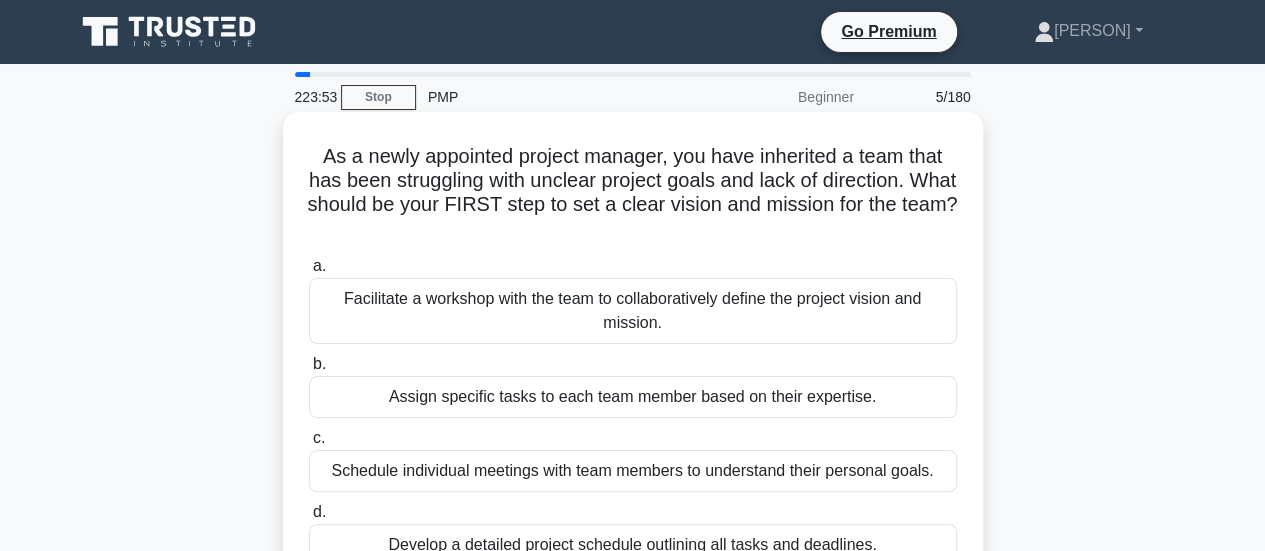 click on "Facilitate a workshop with the team to collaboratively define the project vision and mission." at bounding box center (633, 311) 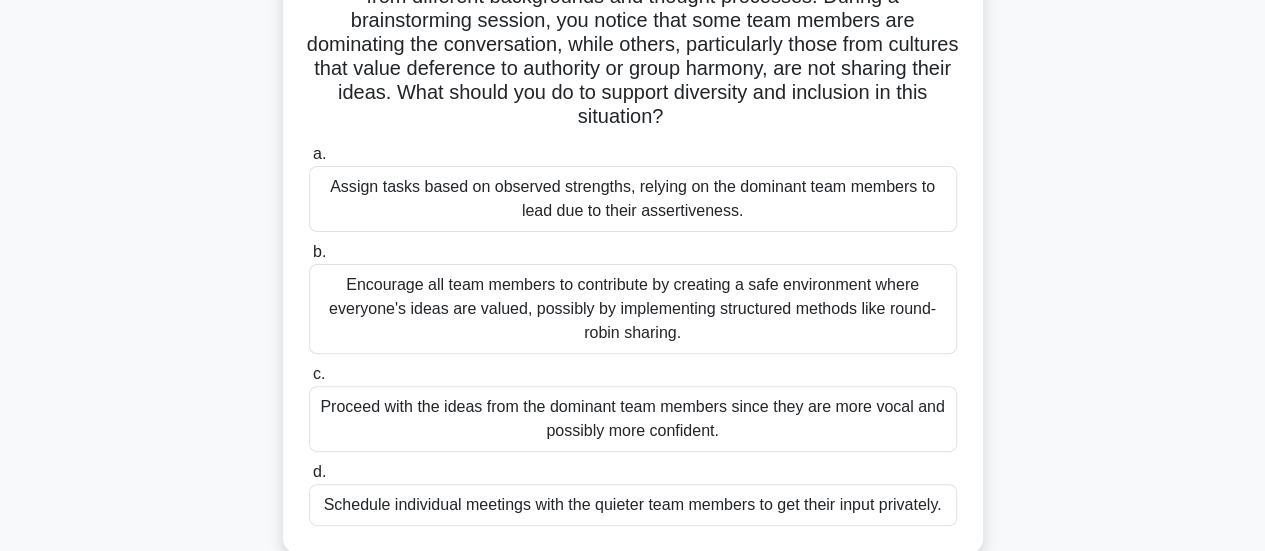 scroll, scrollTop: 300, scrollLeft: 0, axis: vertical 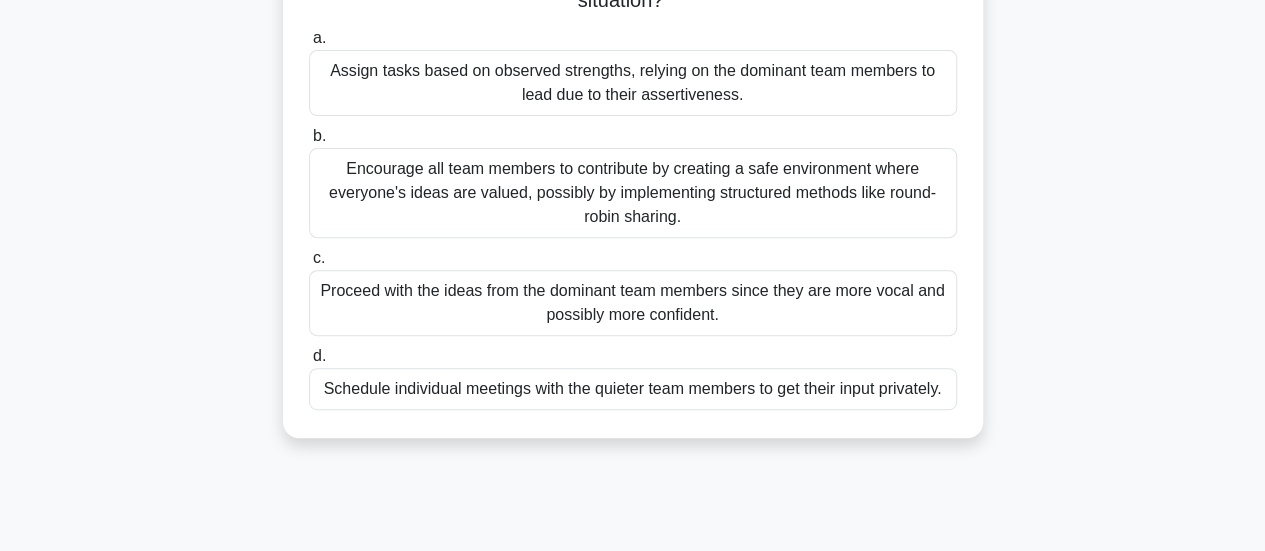 click on "Encourage all team members to contribute by creating a safe environment where everyone's ideas are valued, possibly by implementing structured methods like round-robin sharing." at bounding box center [633, 193] 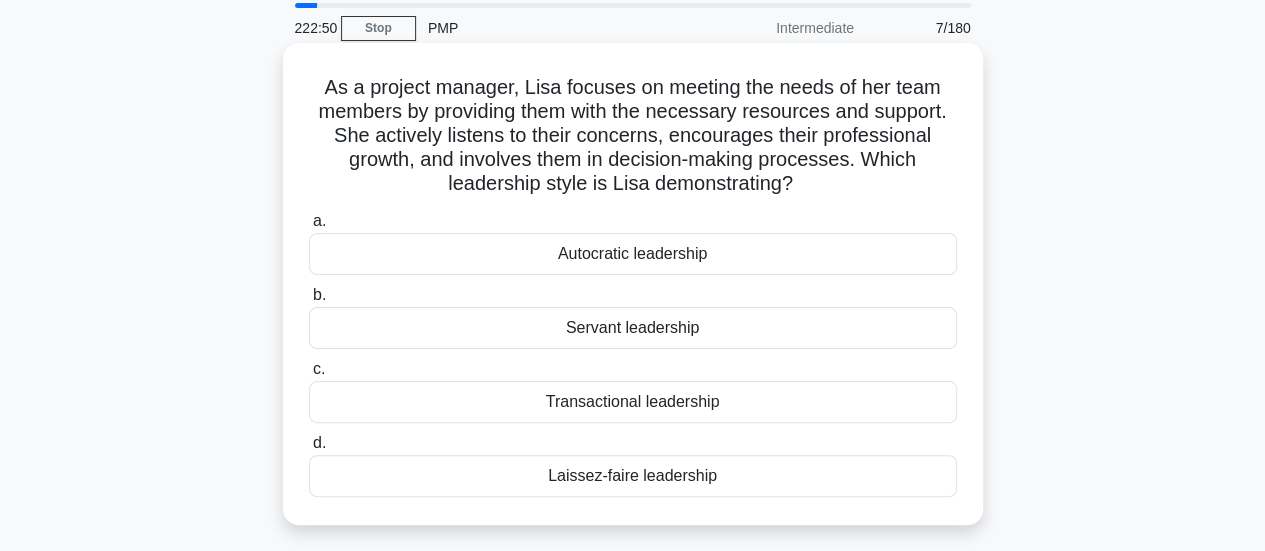 scroll, scrollTop: 100, scrollLeft: 0, axis: vertical 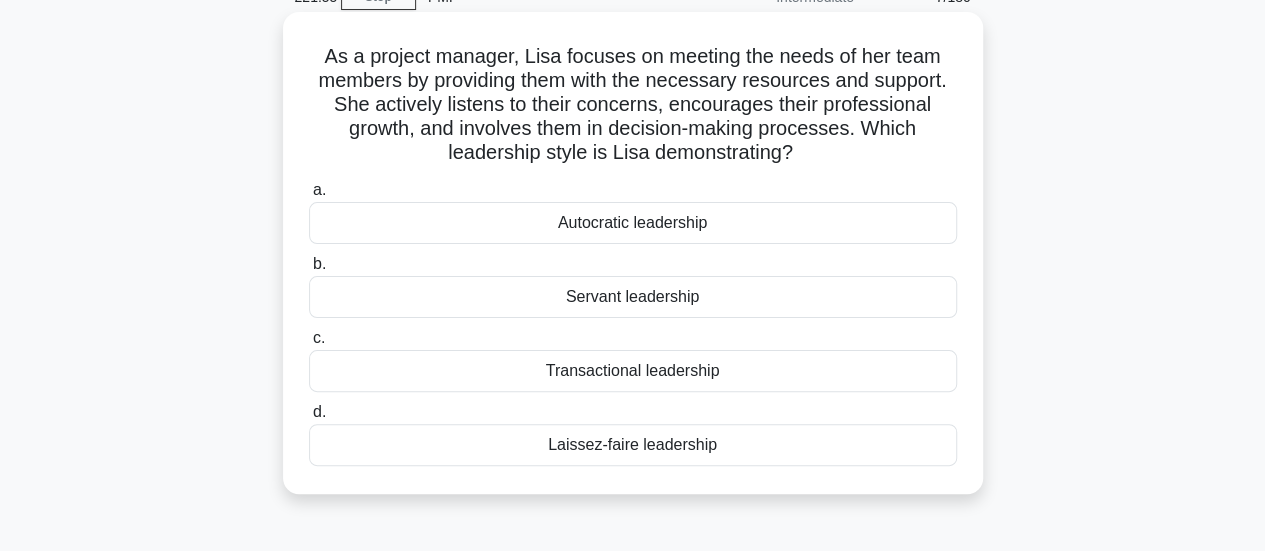 click on "Transactional leadership" at bounding box center [633, 371] 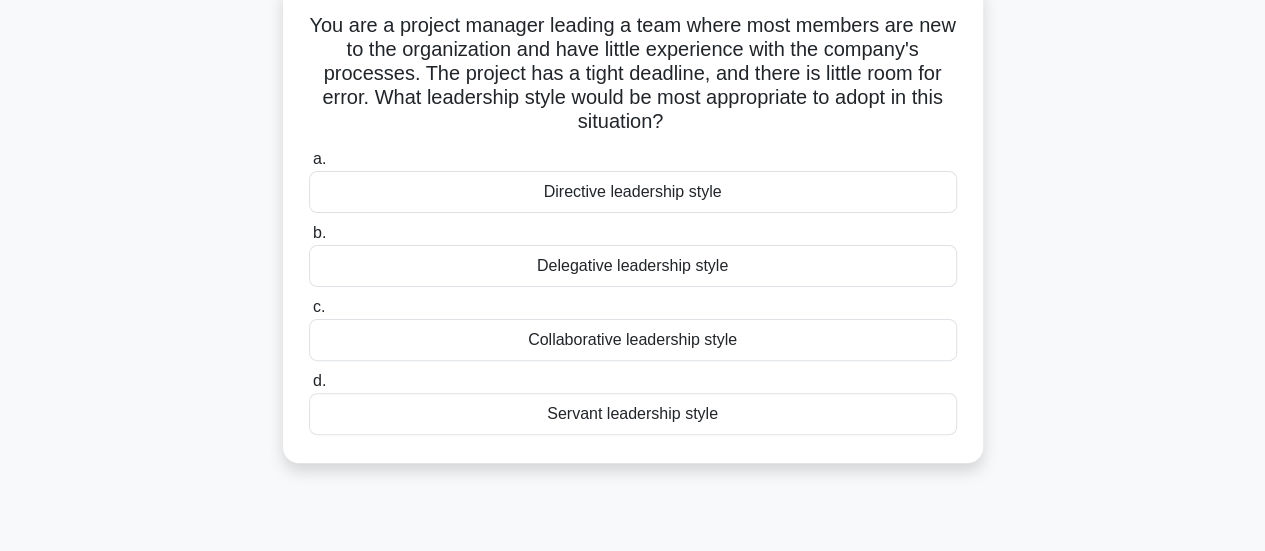 scroll, scrollTop: 100, scrollLeft: 0, axis: vertical 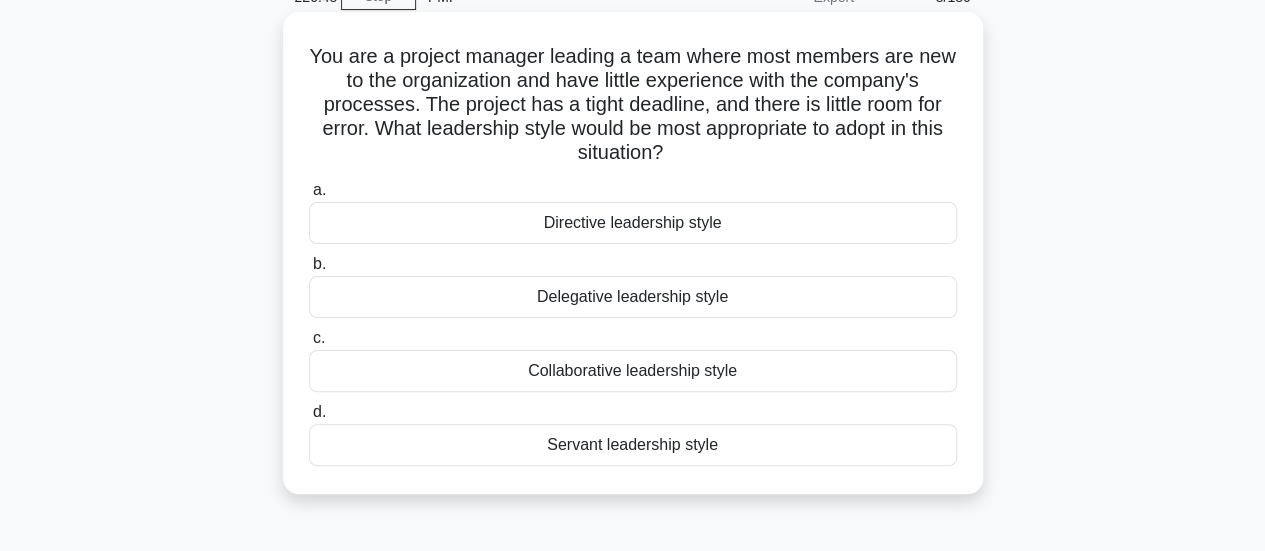 click on "Collaborative leadership style" at bounding box center (633, 371) 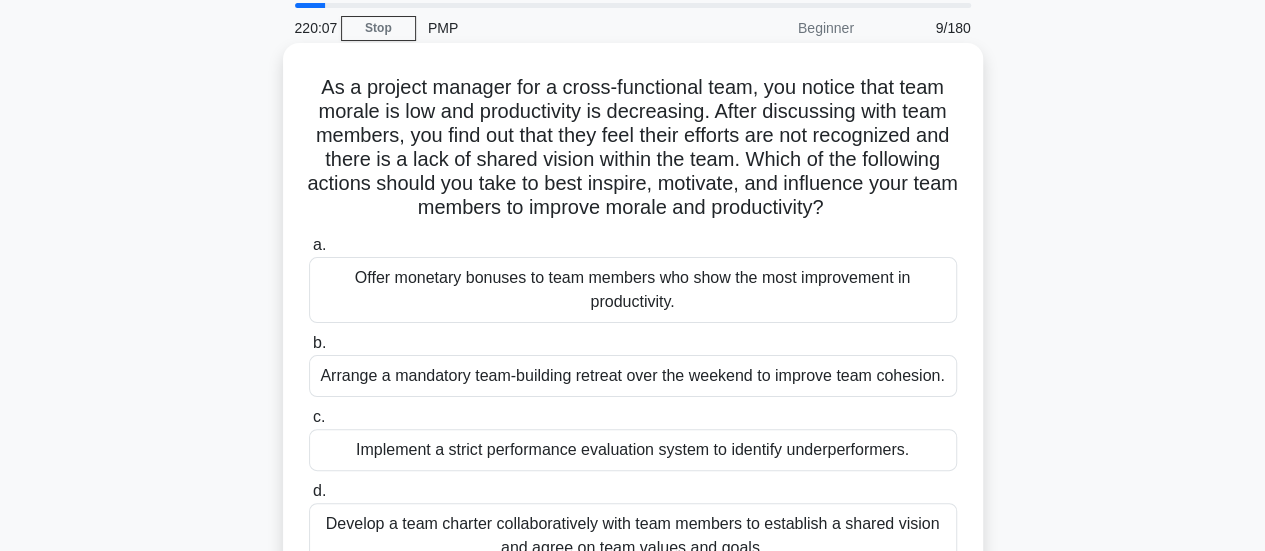 scroll, scrollTop: 200, scrollLeft: 0, axis: vertical 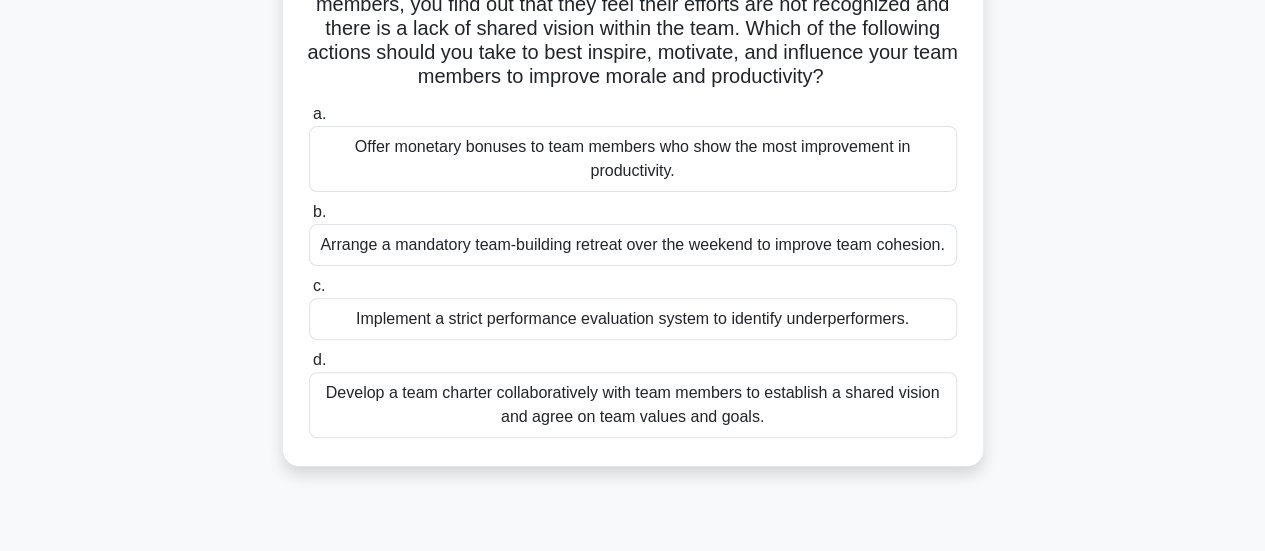 click on "Develop a team charter collaboratively with team members to establish a shared vision and agree on team values and goals." at bounding box center [633, 405] 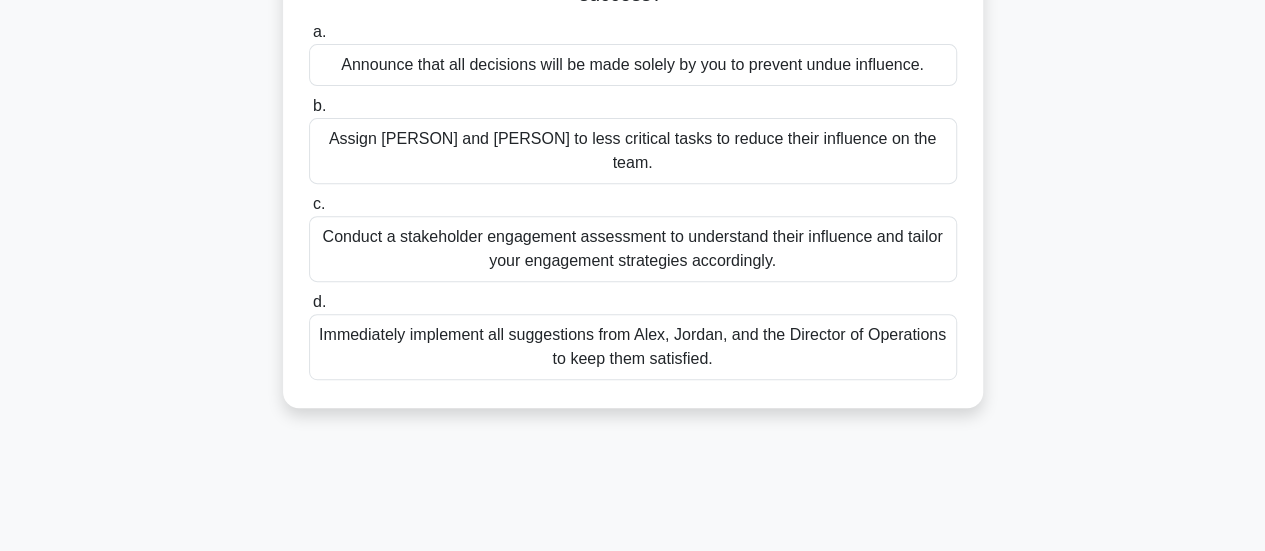 scroll, scrollTop: 300, scrollLeft: 0, axis: vertical 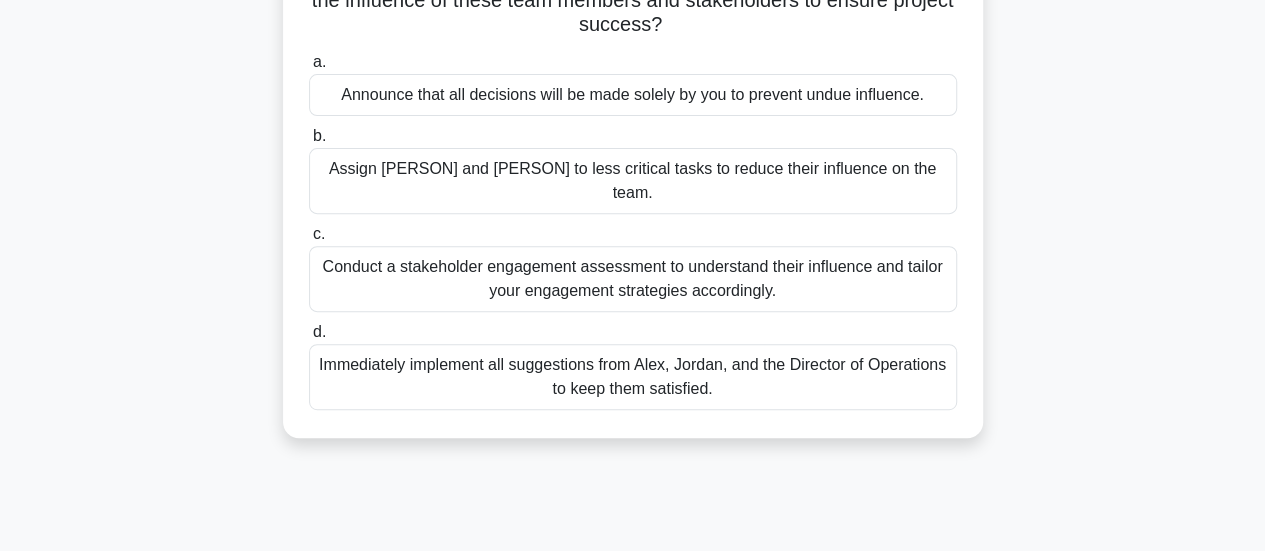 click on "Conduct a stakeholder engagement assessment to understand their influence and tailor your engagement strategies accordingly." at bounding box center [633, 279] 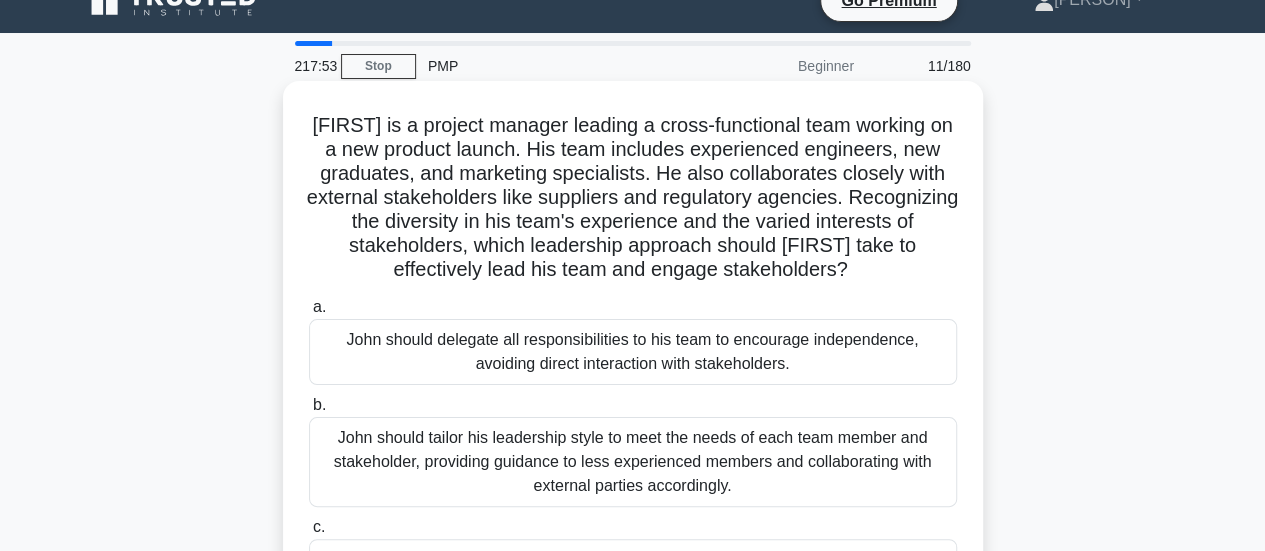 scroll, scrollTop: 0, scrollLeft: 0, axis: both 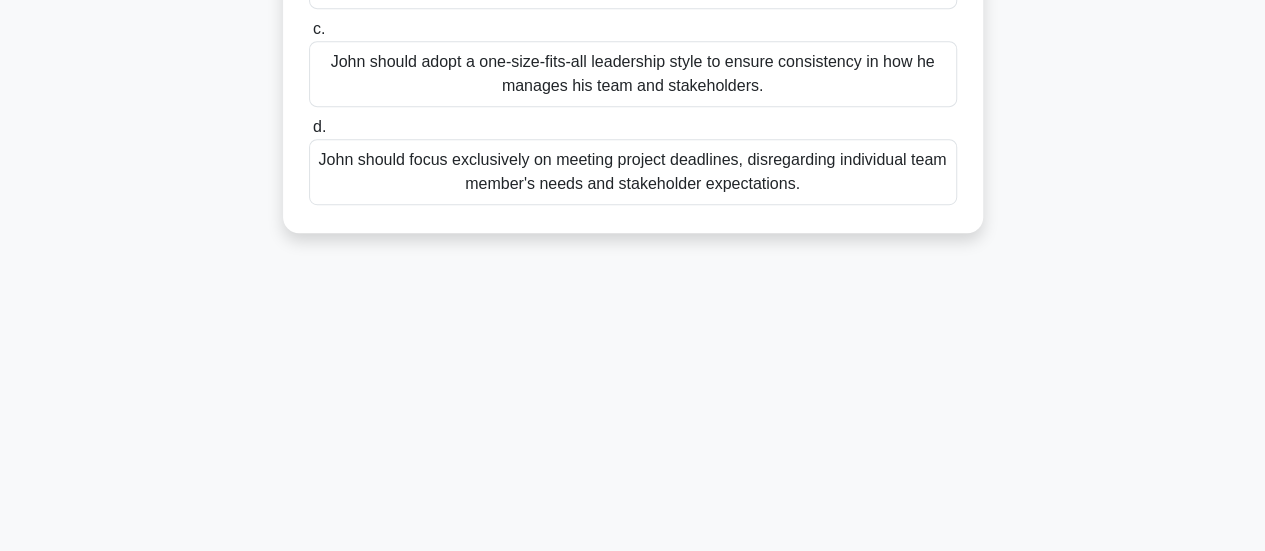 drag, startPoint x: 302, startPoint y: 155, endPoint x: 849, endPoint y: 188, distance: 547.9945 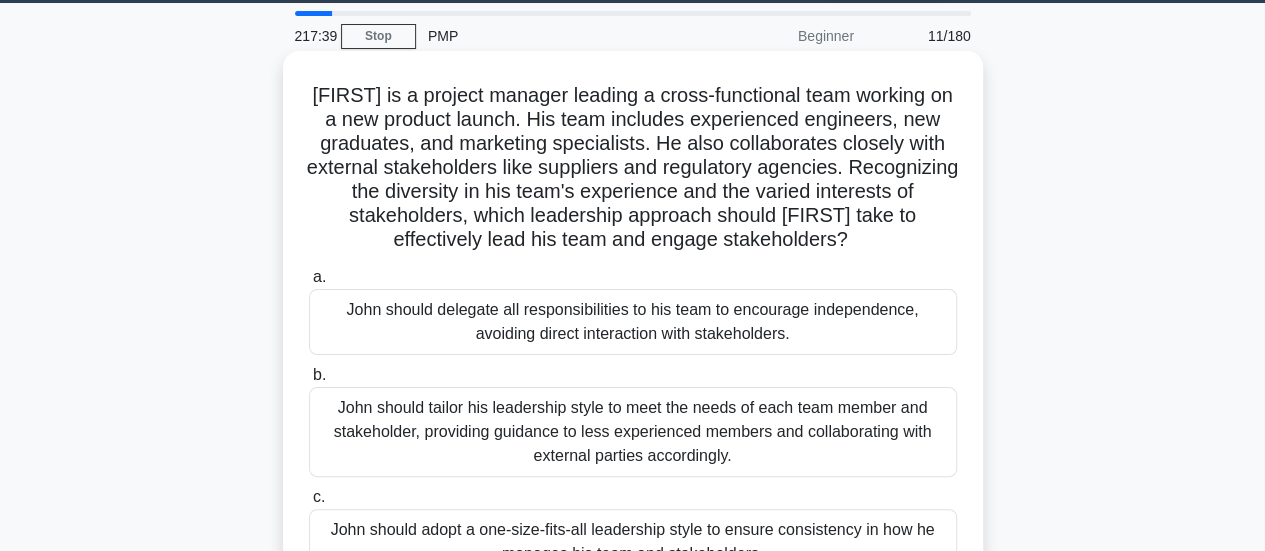 scroll, scrollTop: 29, scrollLeft: 0, axis: vertical 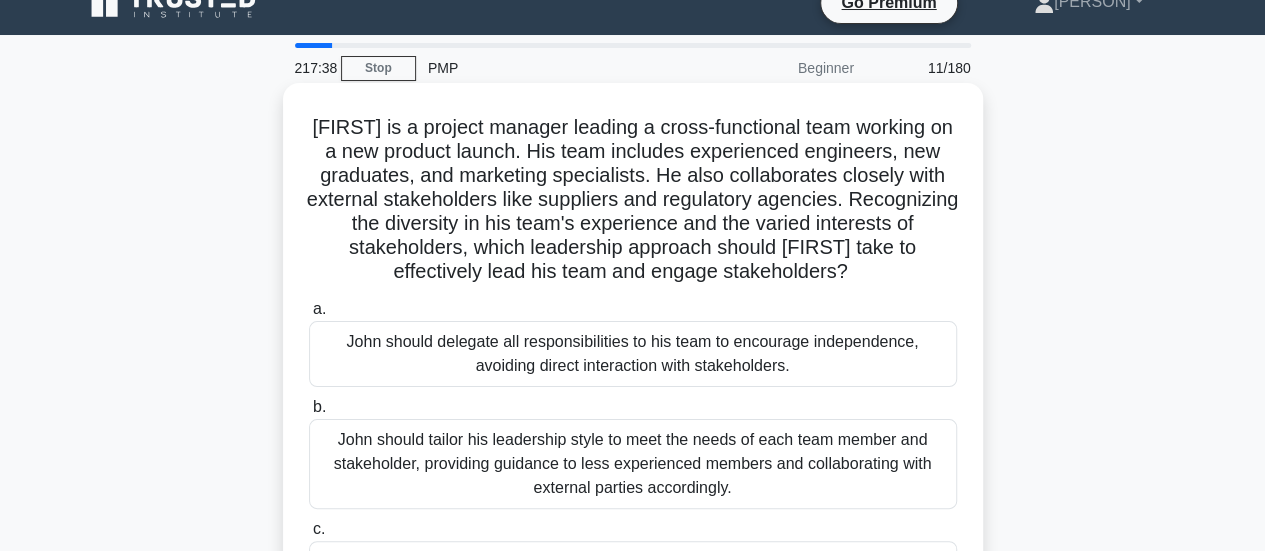 click on "a.
[FIRST] should delegate all responsibilities to his team to encourage independence, avoiding direct interaction with stakeholders.
b.
c.
d." at bounding box center (633, 501) 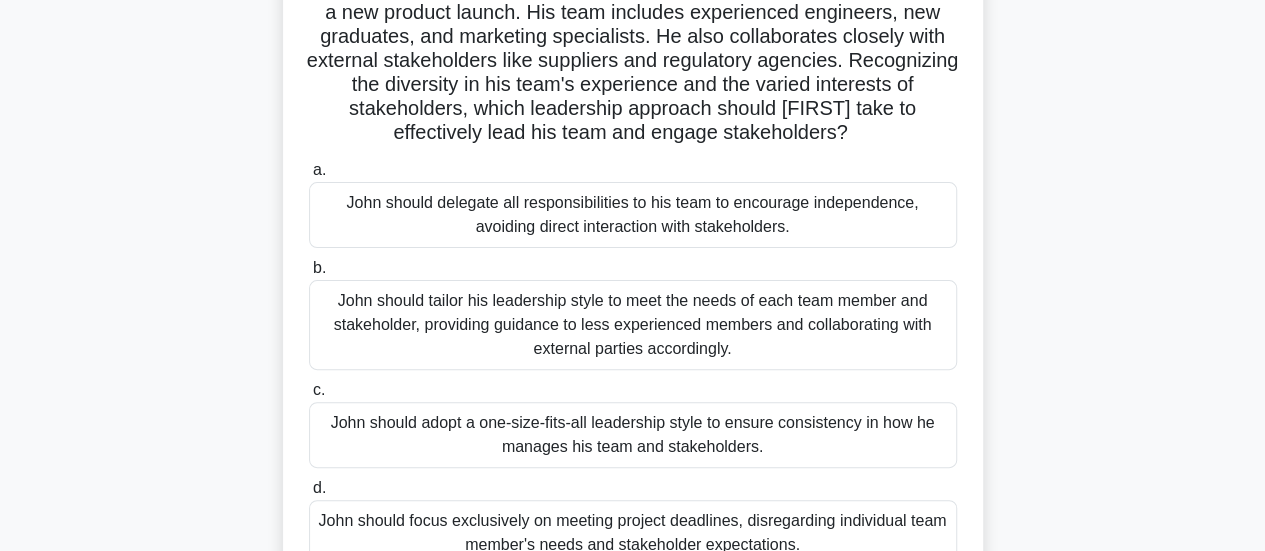 scroll, scrollTop: 200, scrollLeft: 0, axis: vertical 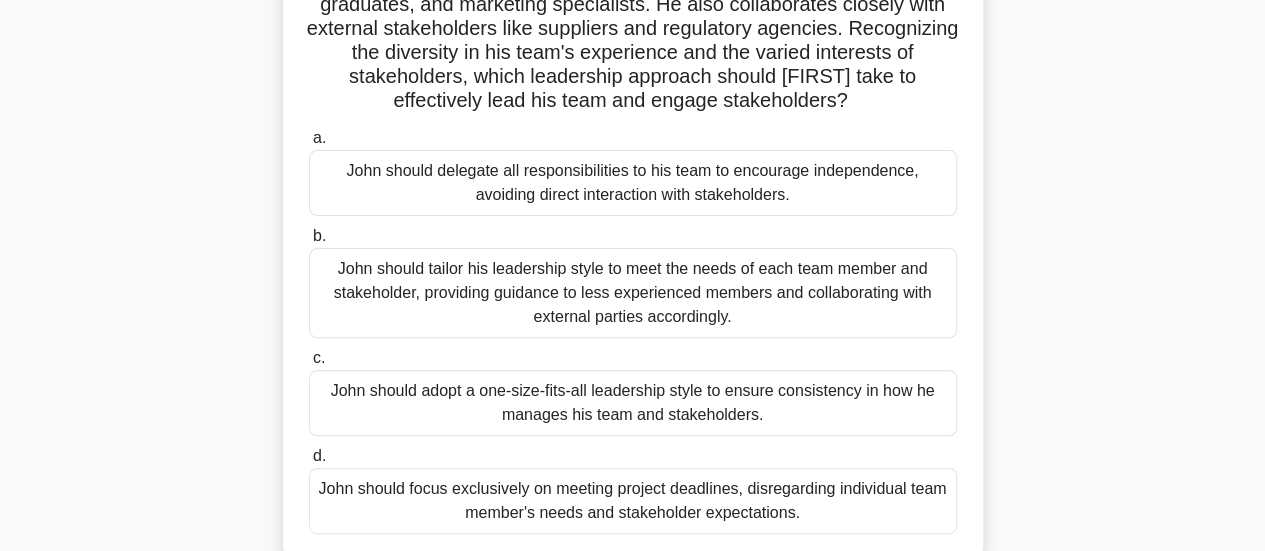click on "John should delegate all responsibilities to his team to encourage independence, avoiding direct interaction with stakeholders." at bounding box center [633, 183] 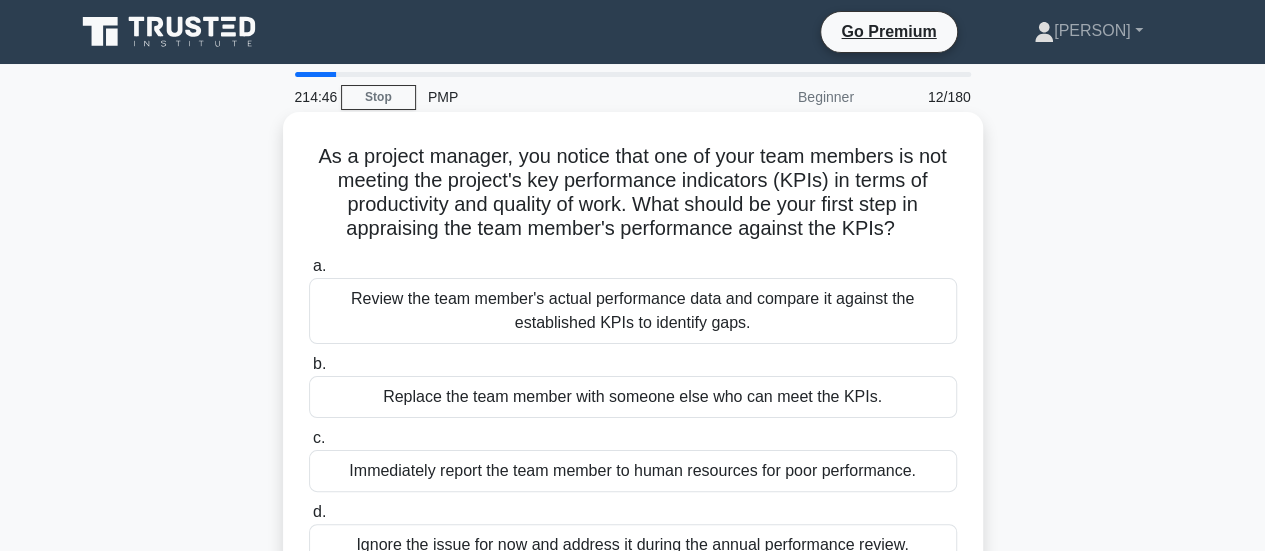 scroll, scrollTop: 100, scrollLeft: 0, axis: vertical 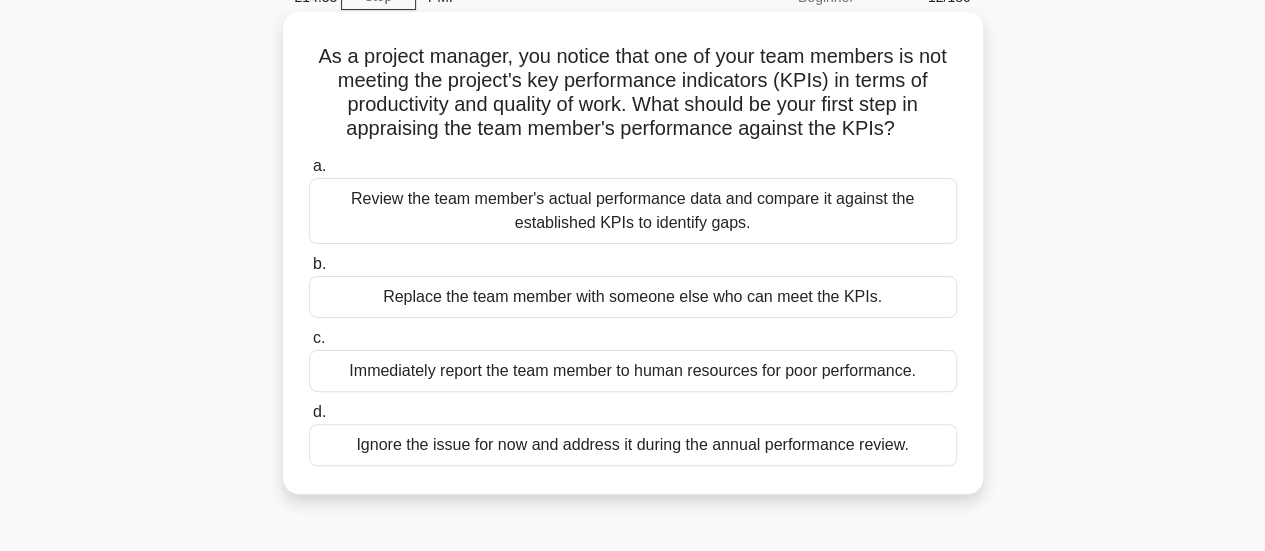 click on "Review the team member's actual performance data and compare it against the established KPIs to identify gaps." at bounding box center (633, 211) 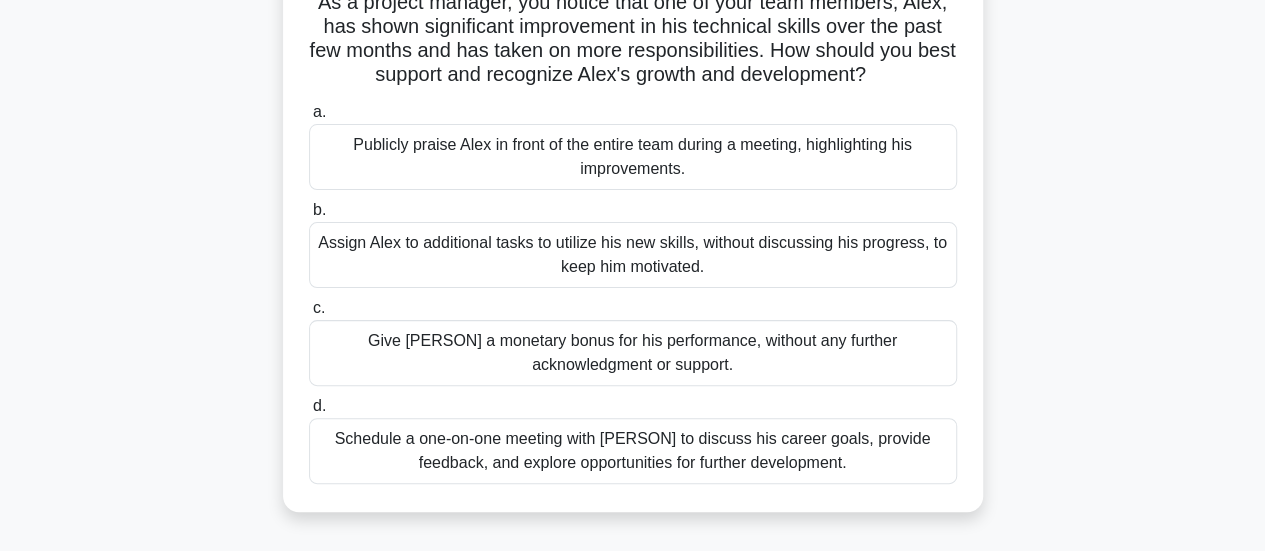 scroll, scrollTop: 200, scrollLeft: 0, axis: vertical 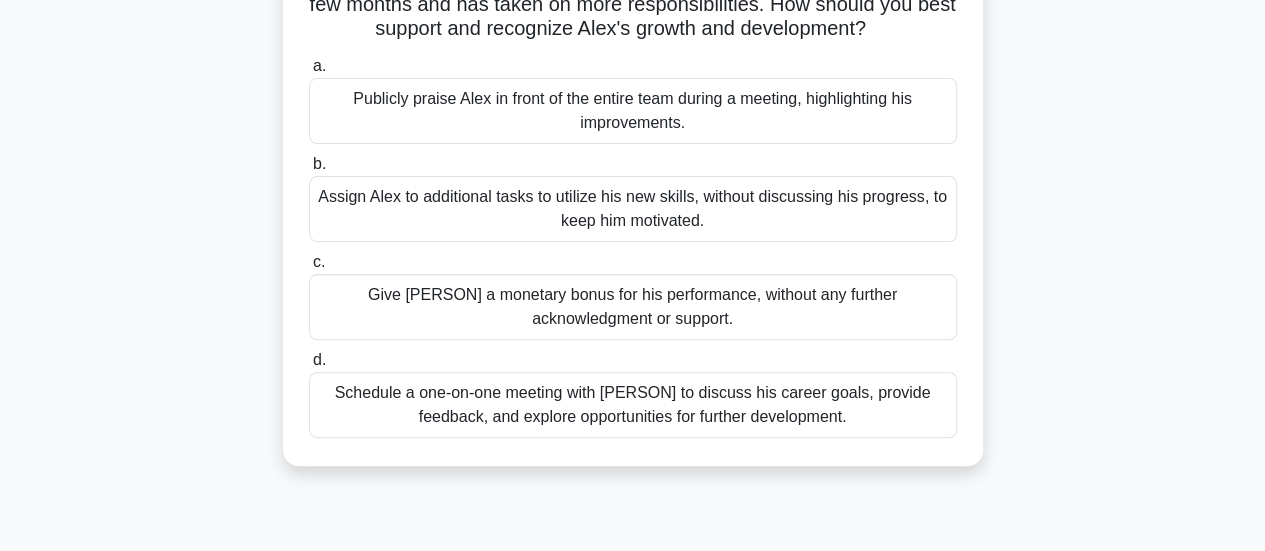 click on "Schedule a one-on-one meeting with [PERSON] to discuss his career goals, provide feedback, and explore opportunities for further development." at bounding box center (633, 405) 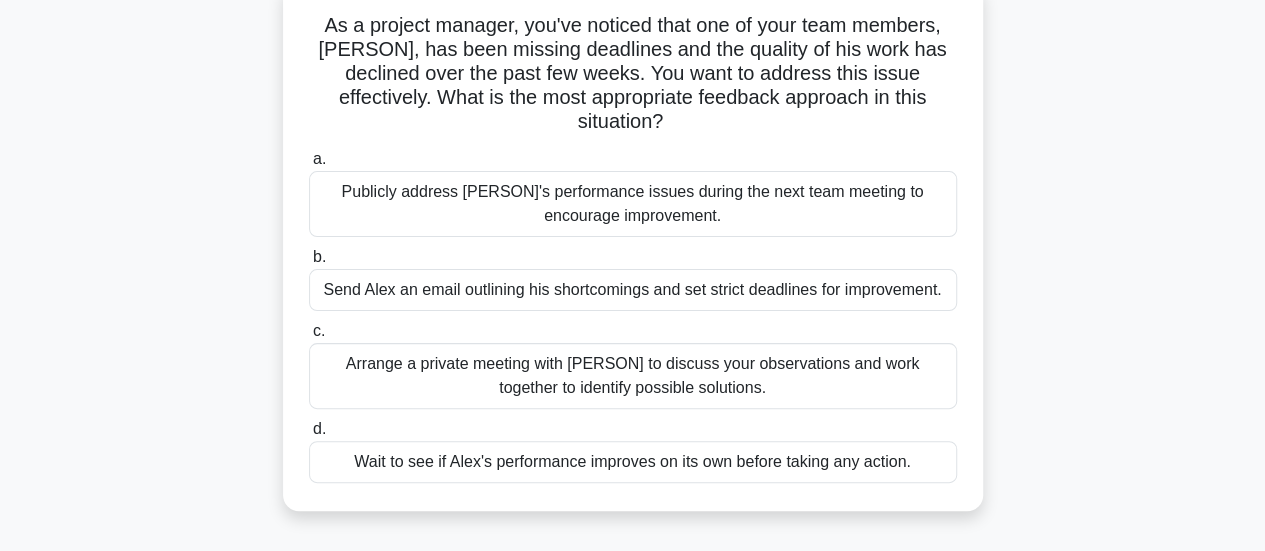 scroll, scrollTop: 100, scrollLeft: 0, axis: vertical 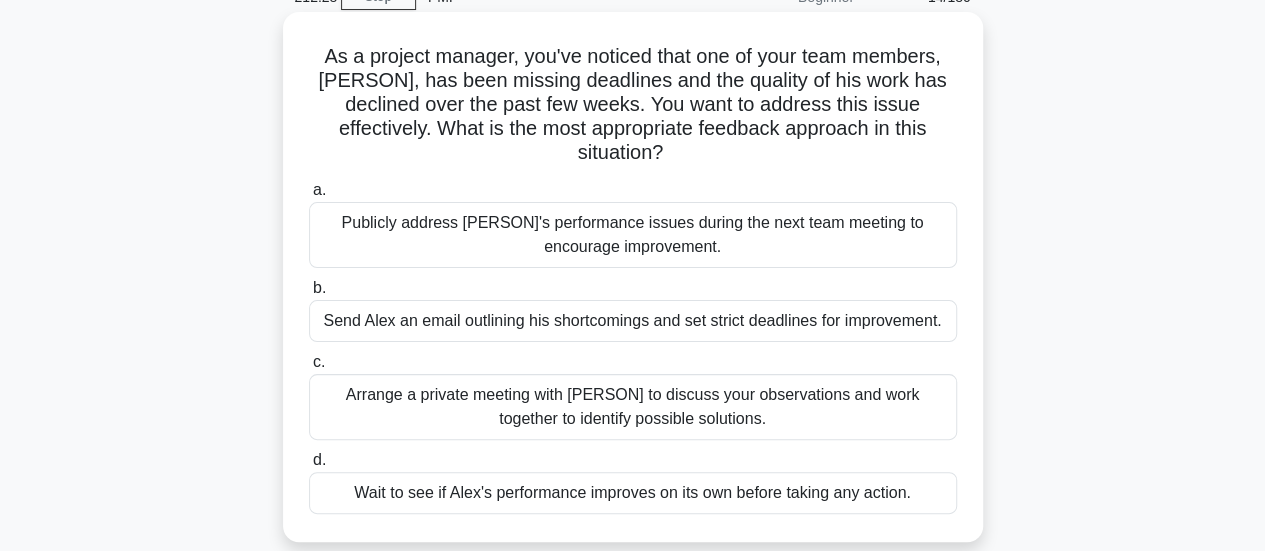 click on "Arrange a private meeting with [PERSON] to discuss your observations and work together to identify possible solutions." at bounding box center (633, 407) 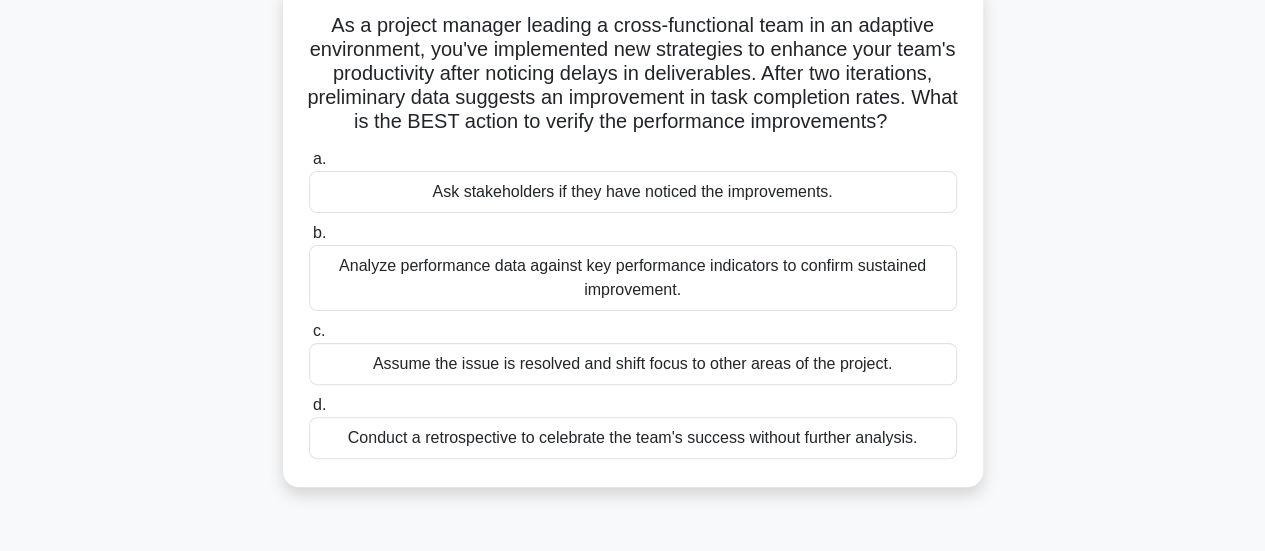 scroll, scrollTop: 100, scrollLeft: 0, axis: vertical 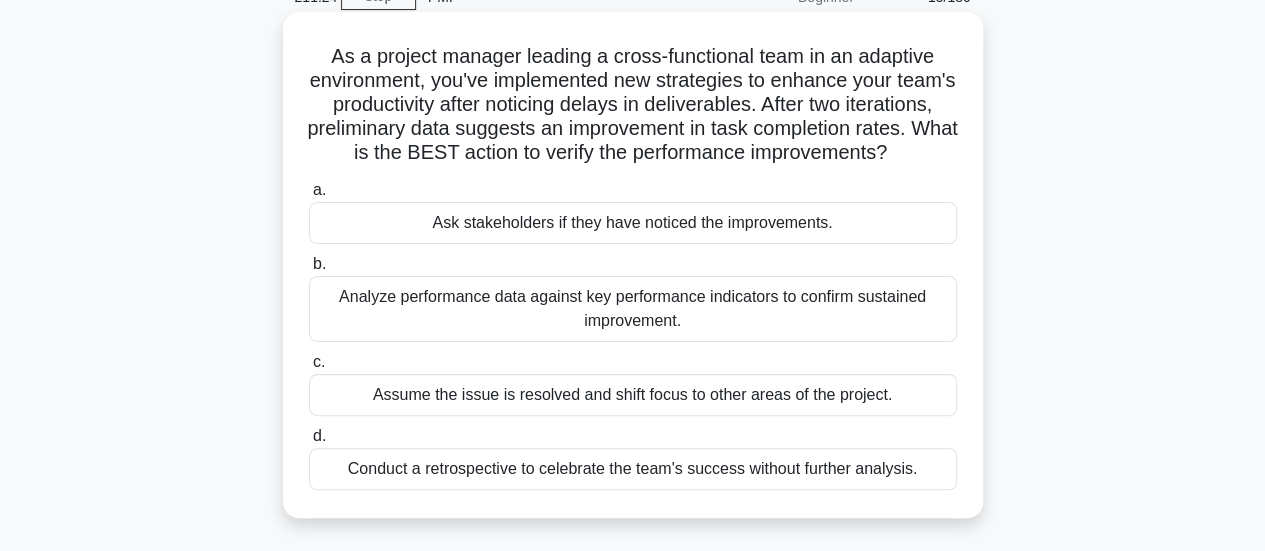 click on "Analyze performance data against key performance indicators to confirm sustained improvement." at bounding box center (633, 309) 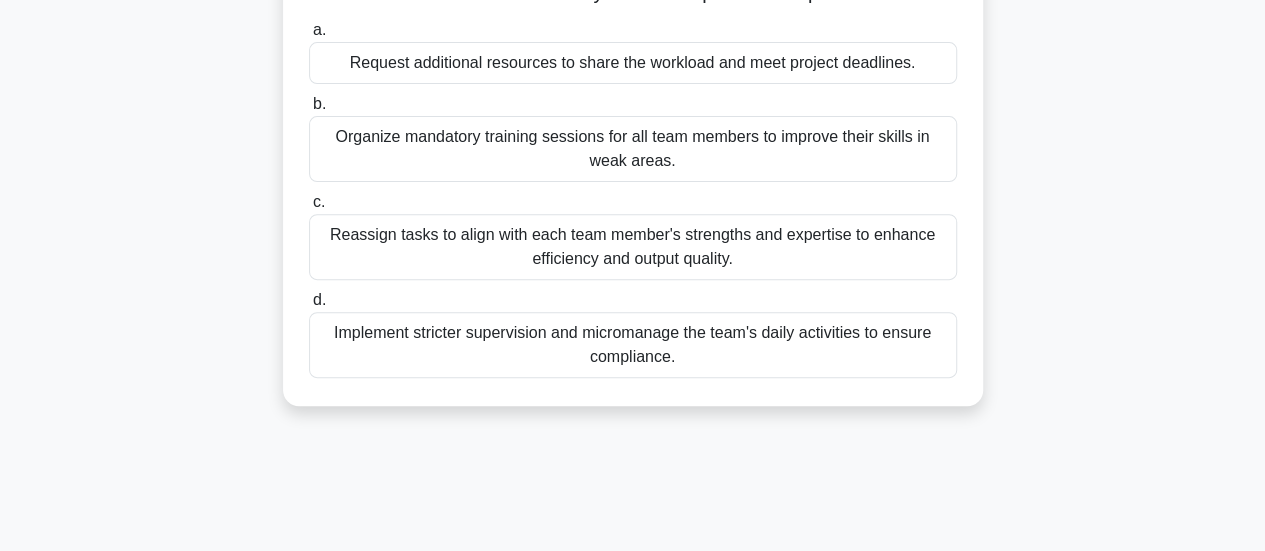 scroll, scrollTop: 300, scrollLeft: 0, axis: vertical 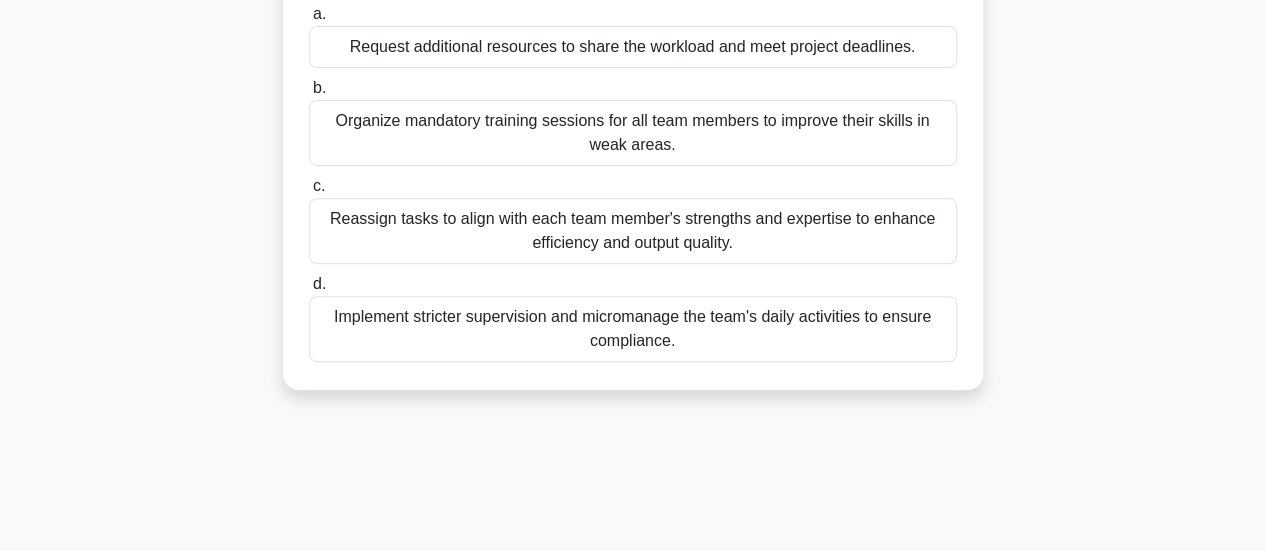 click on "Implement stricter supervision and micromanage the team's daily activities to ensure compliance." at bounding box center (633, 329) 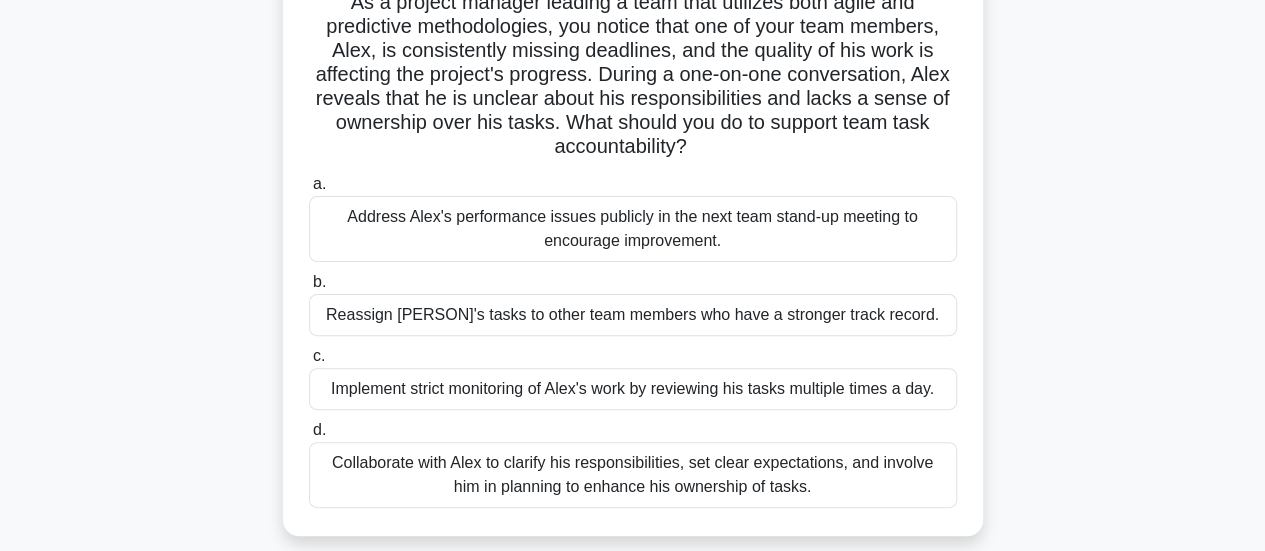 scroll, scrollTop: 200, scrollLeft: 0, axis: vertical 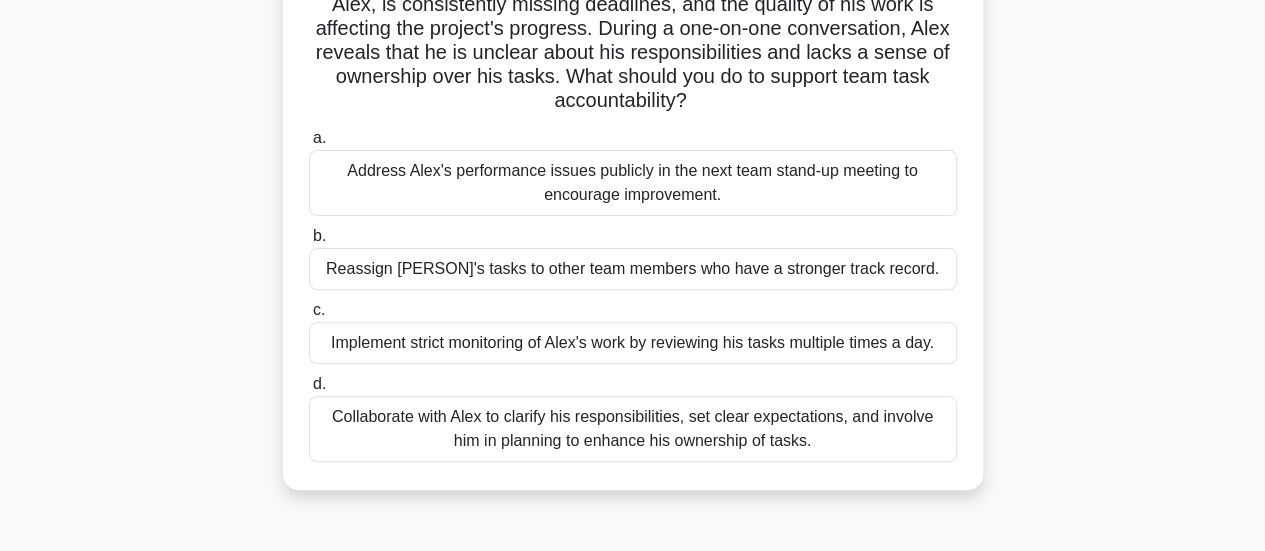 click on "Implement strict monitoring of Alex's work by reviewing his tasks multiple times a day." at bounding box center [633, 343] 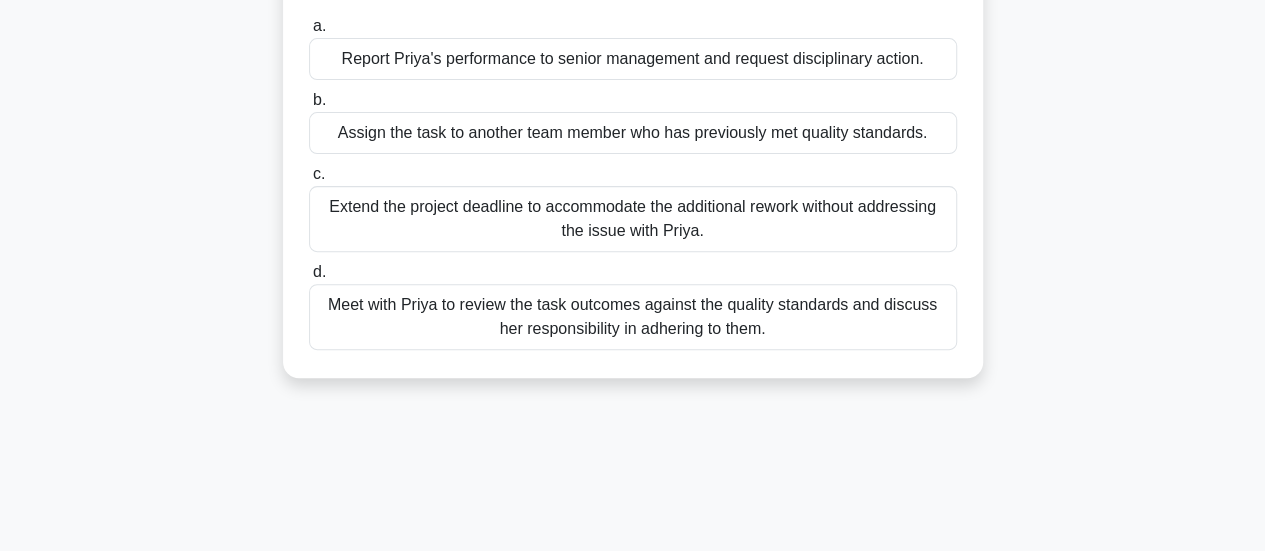 scroll, scrollTop: 300, scrollLeft: 0, axis: vertical 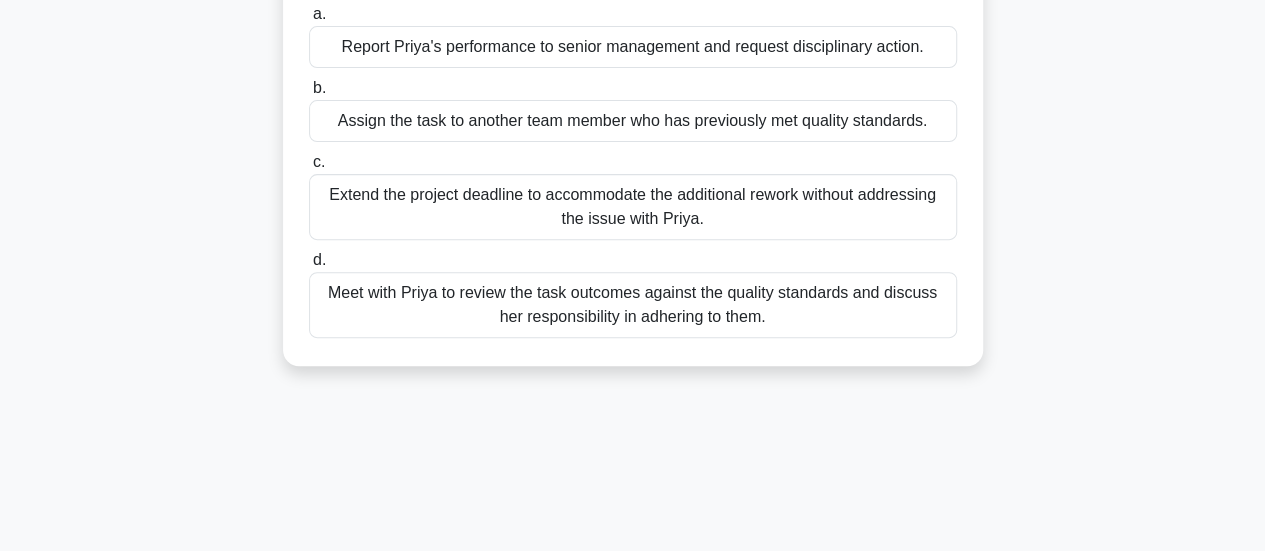 click on "Meet with Priya to review the task outcomes against the quality standards and discuss her responsibility in adhering to them." at bounding box center [633, 305] 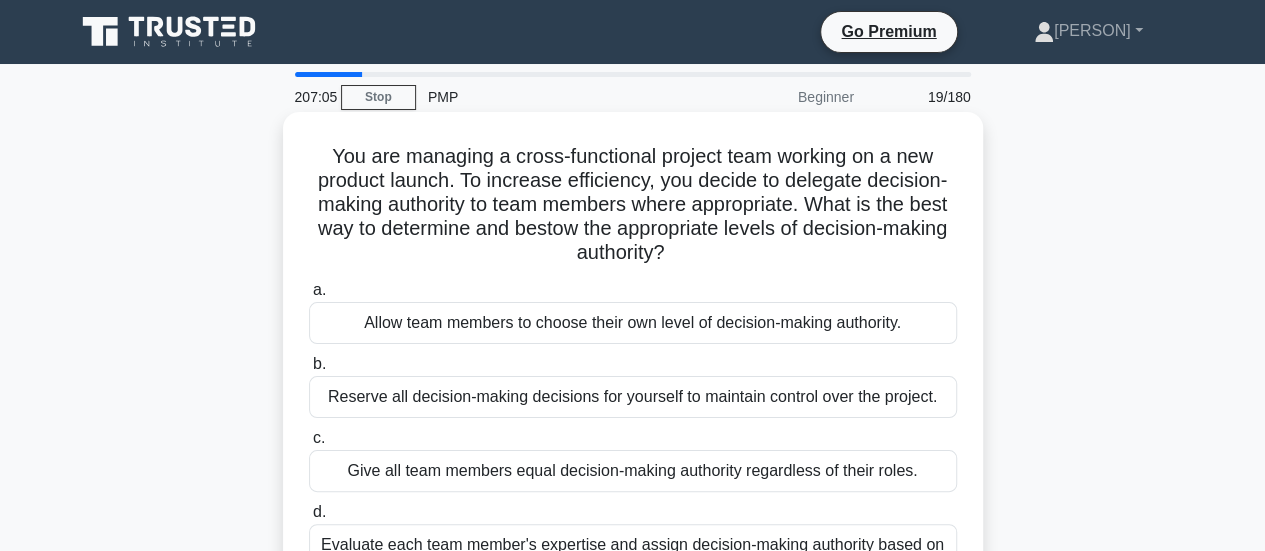 scroll, scrollTop: 100, scrollLeft: 0, axis: vertical 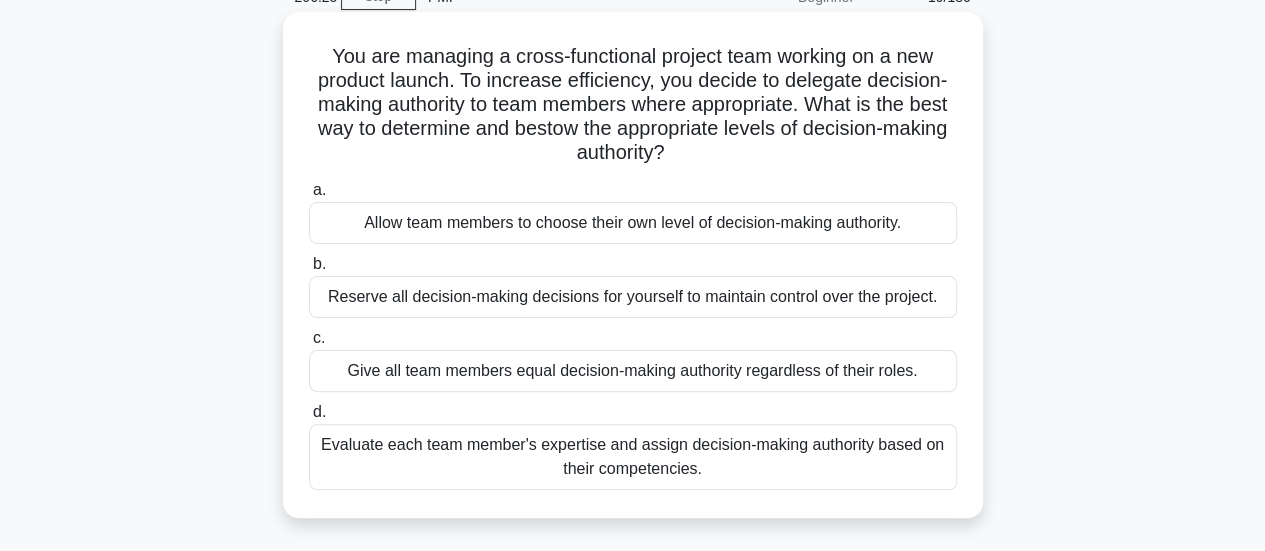 click on "Evaluate each team member's expertise and assign decision-making authority based on their competencies." at bounding box center (633, 457) 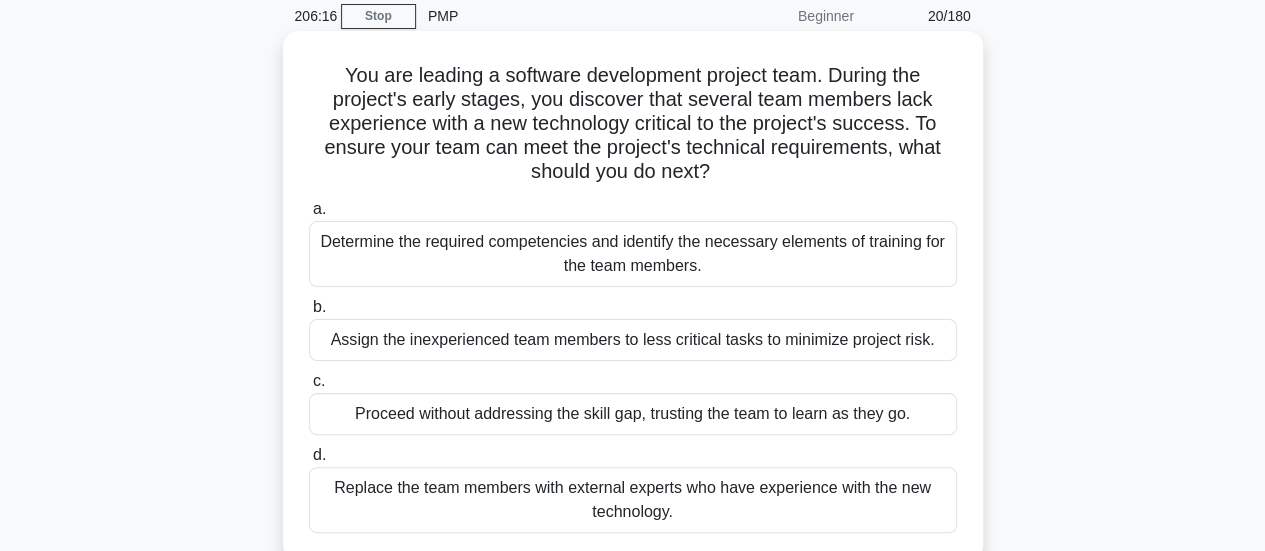 scroll, scrollTop: 0, scrollLeft: 0, axis: both 